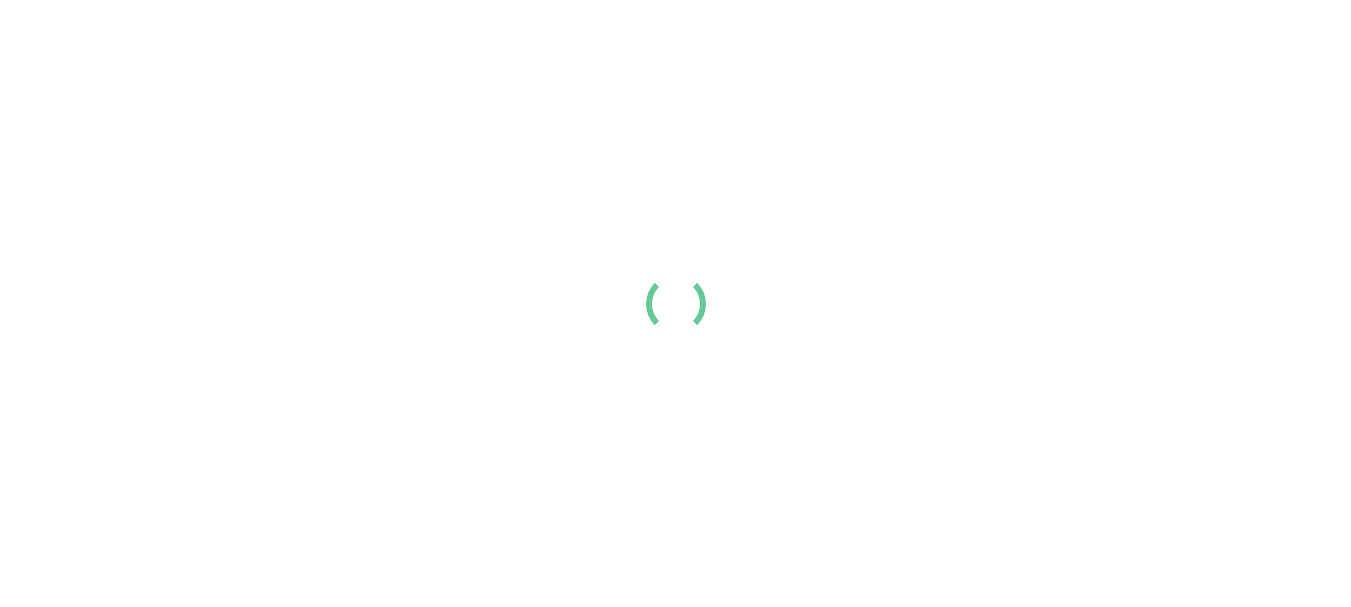 scroll, scrollTop: 0, scrollLeft: 0, axis: both 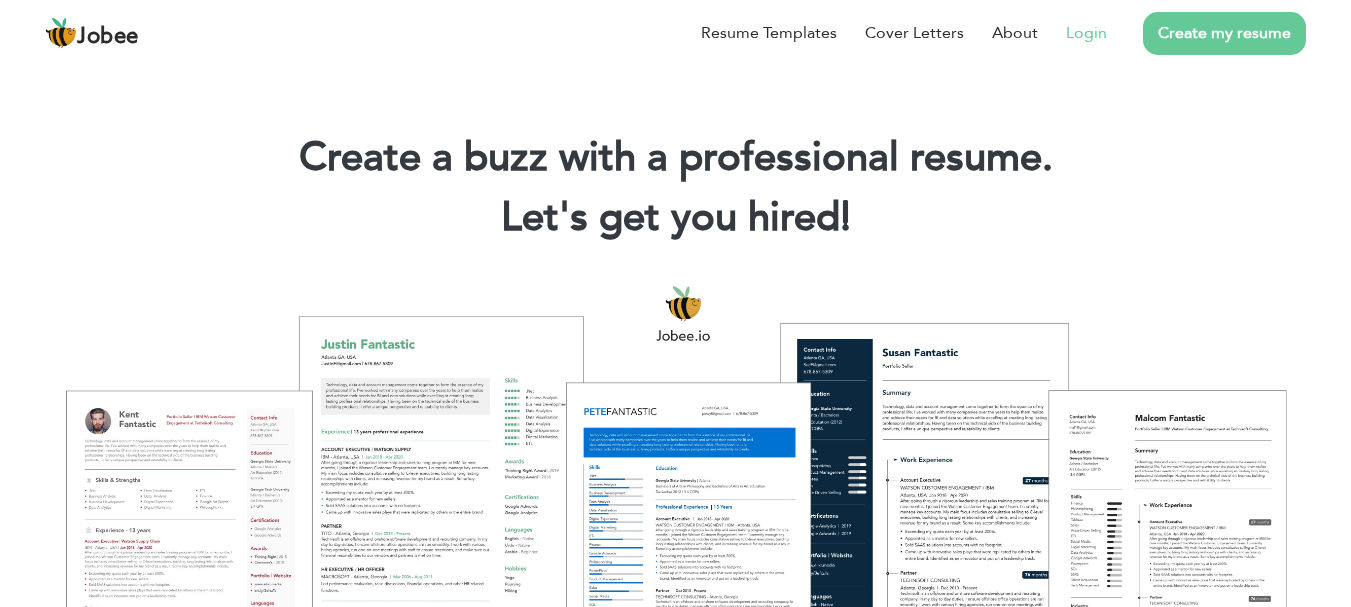 click on "Login" at bounding box center [1086, 33] 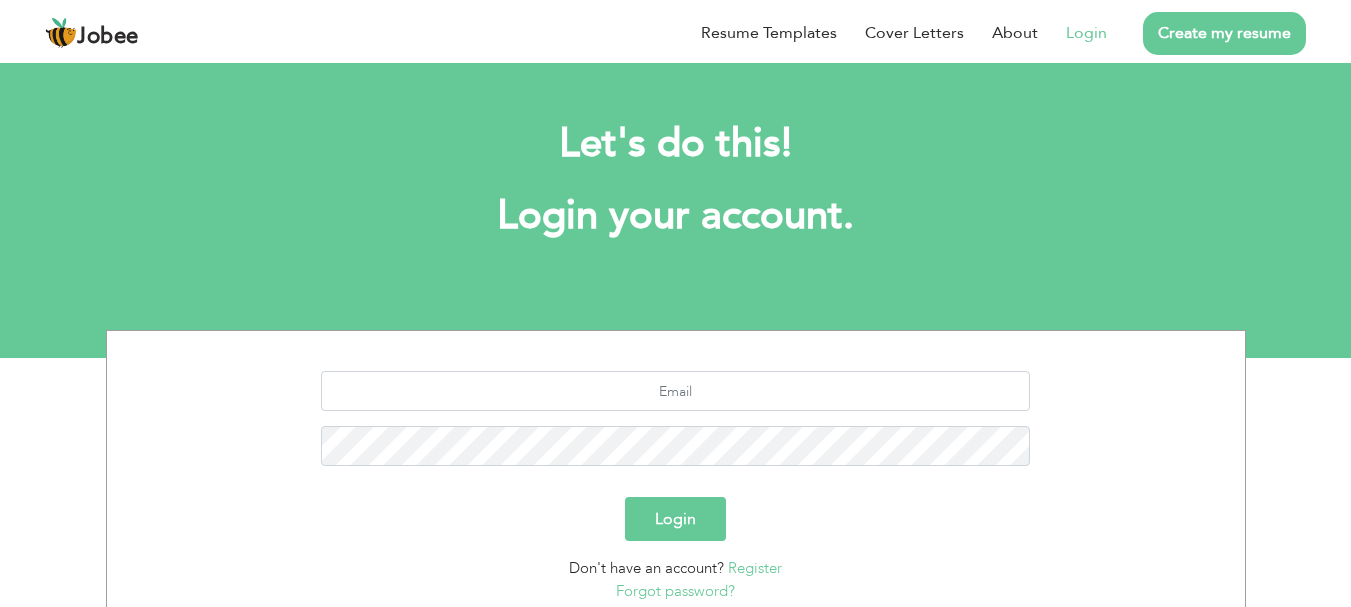 scroll, scrollTop: 0, scrollLeft: 0, axis: both 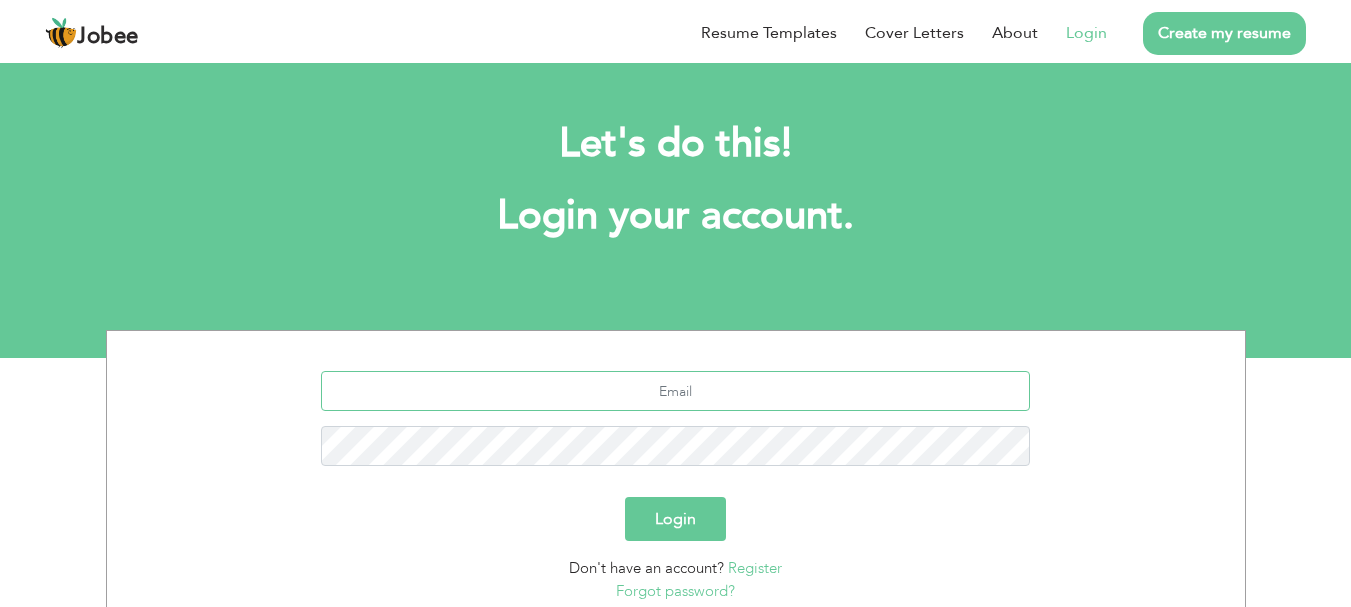 type on "muhammadsalehbhanbhro@gmail.com" 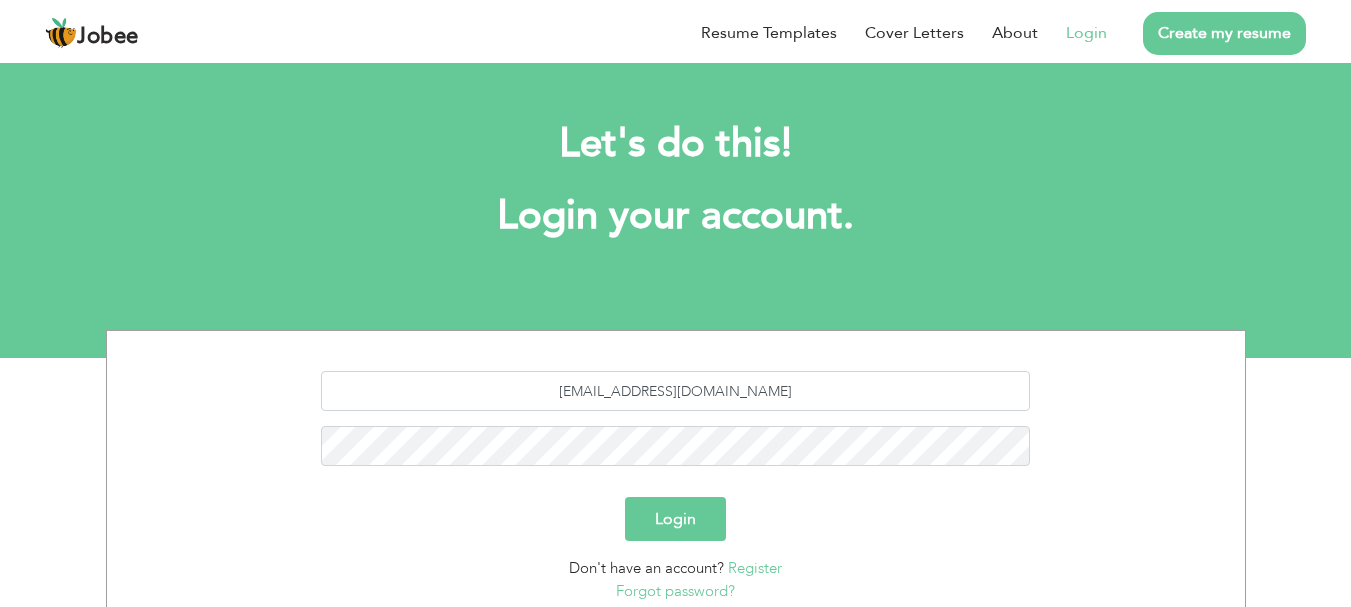 click on "Login" at bounding box center (675, 519) 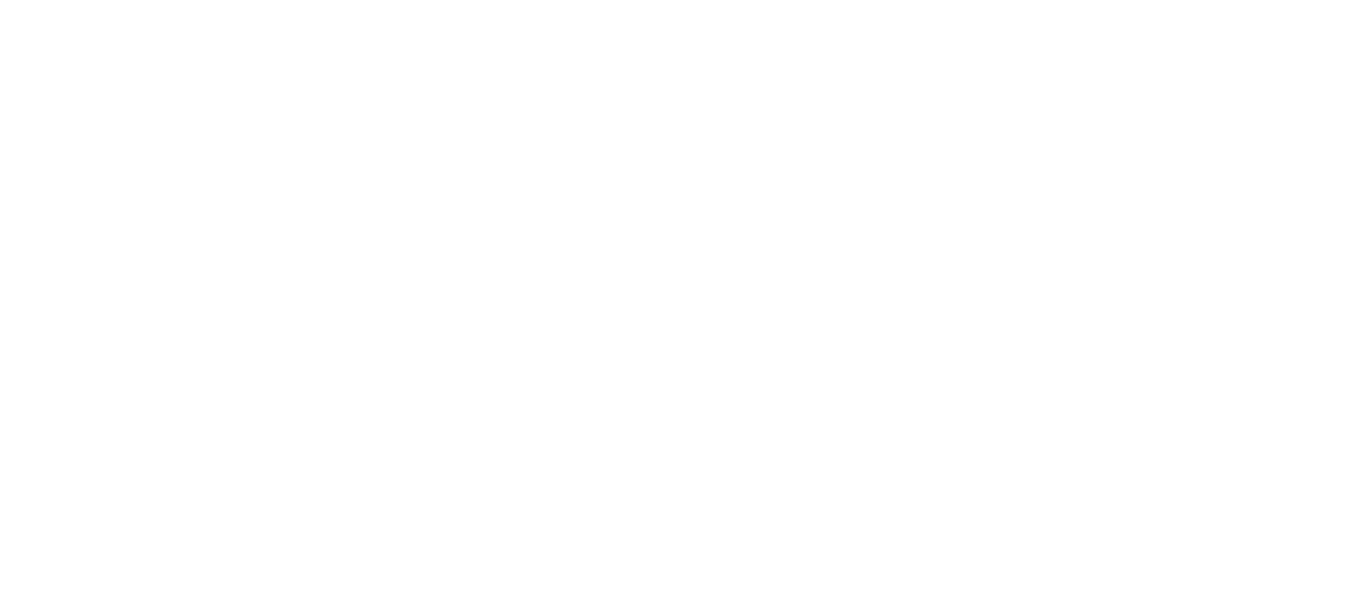 scroll, scrollTop: 0, scrollLeft: 0, axis: both 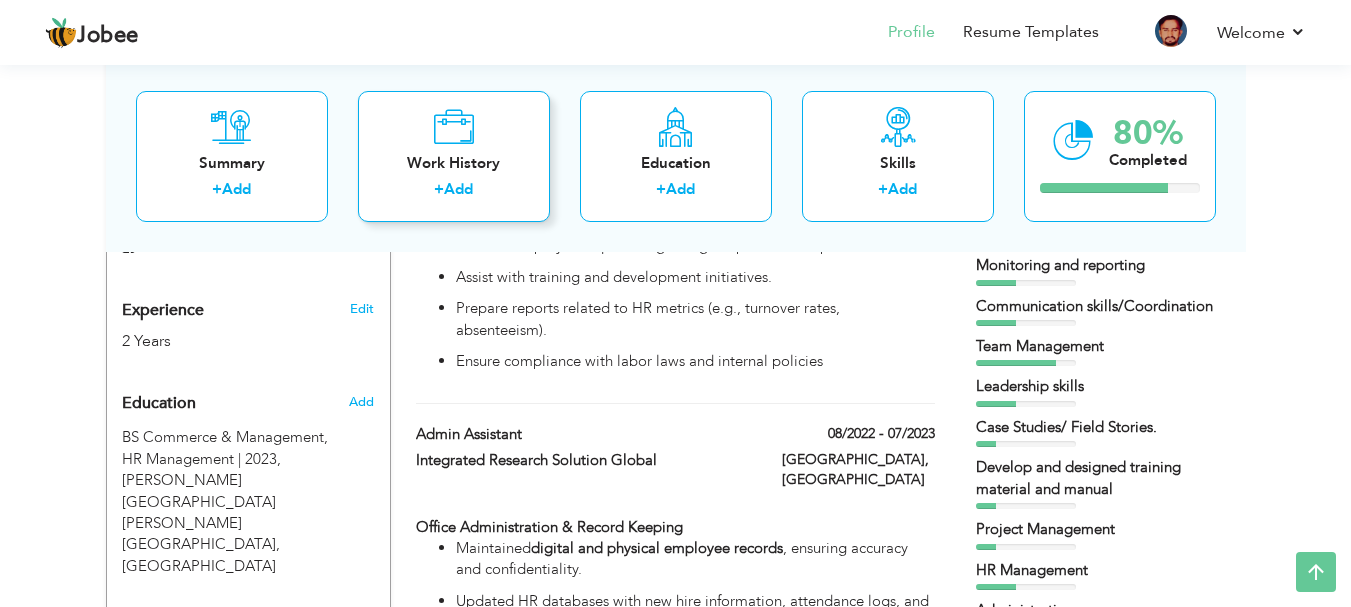 click on "Work History" at bounding box center (454, 162) 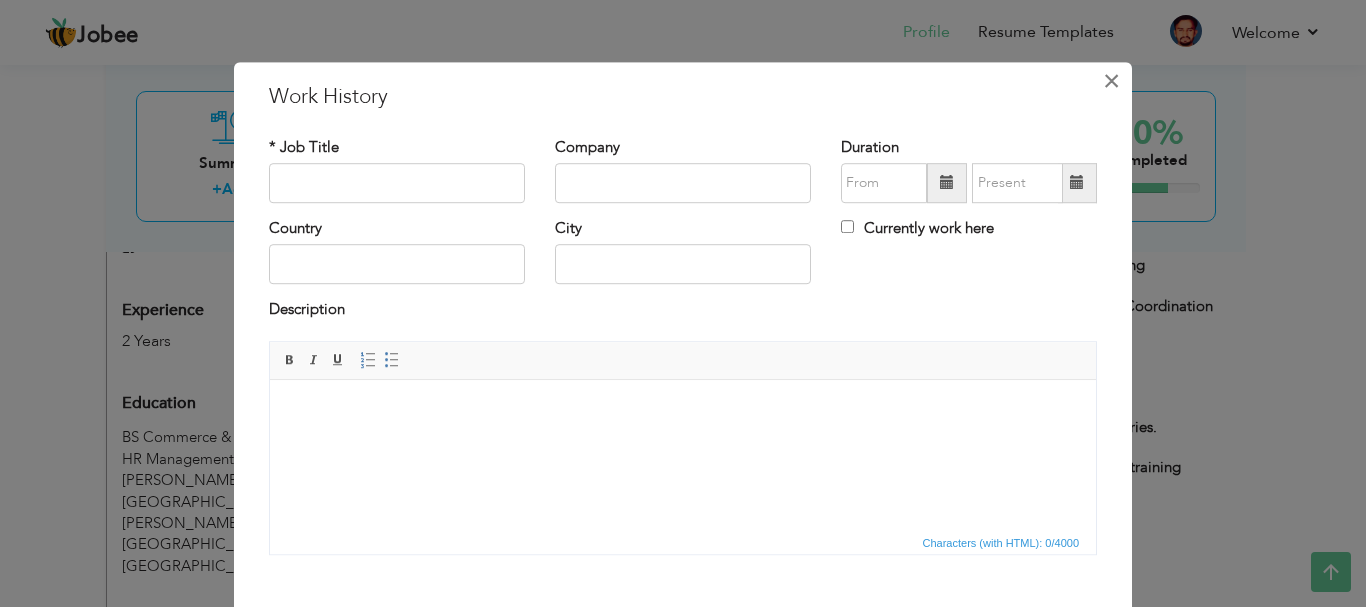 click on "×" at bounding box center (1111, 81) 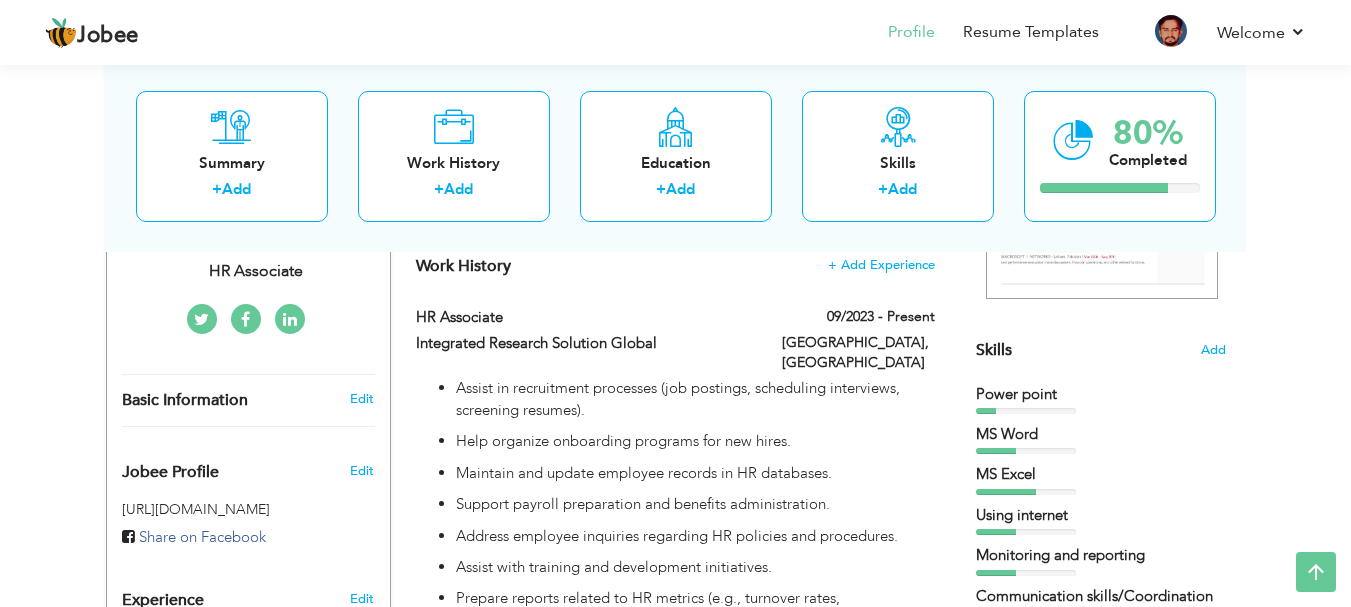 scroll, scrollTop: 0, scrollLeft: 0, axis: both 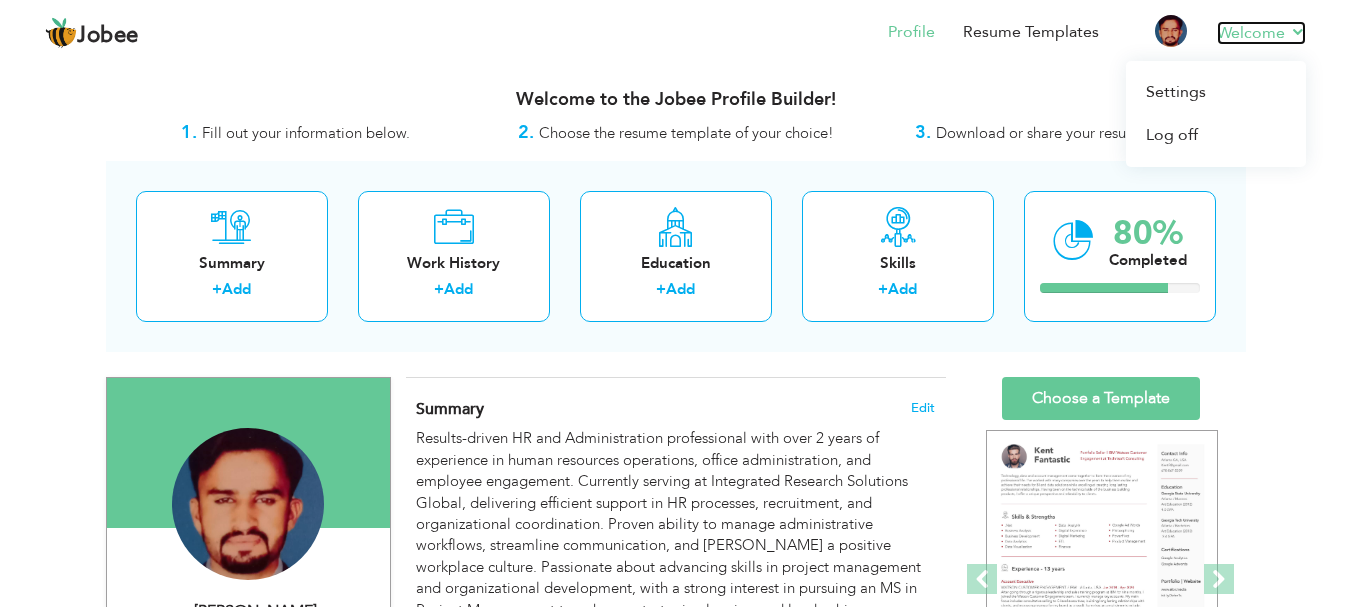 click on "Welcome" at bounding box center (1261, 33) 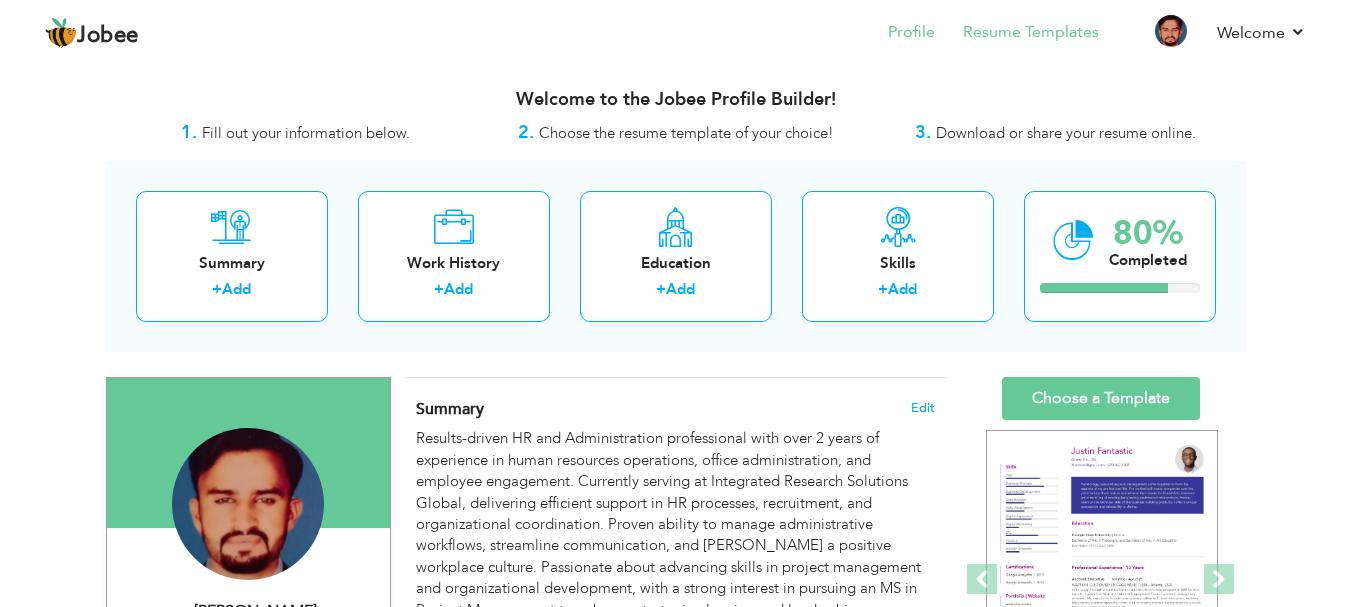 click on "Resume Templates" at bounding box center [1017, 34] 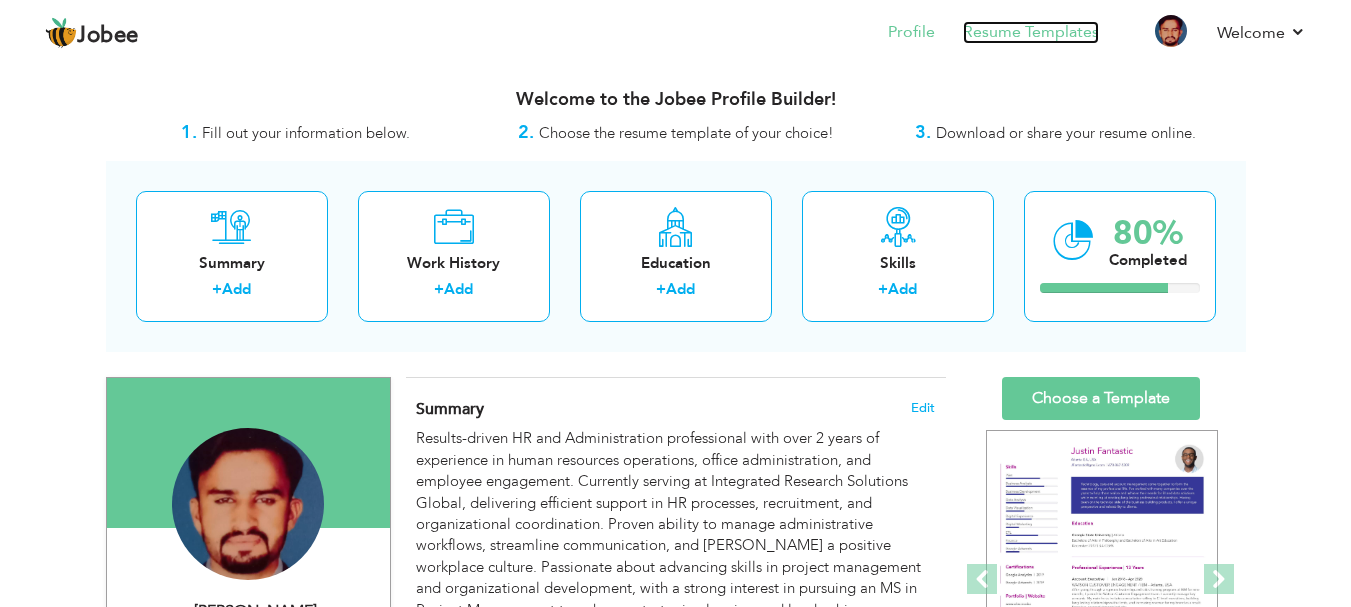 click on "Resume Templates" at bounding box center (1031, 32) 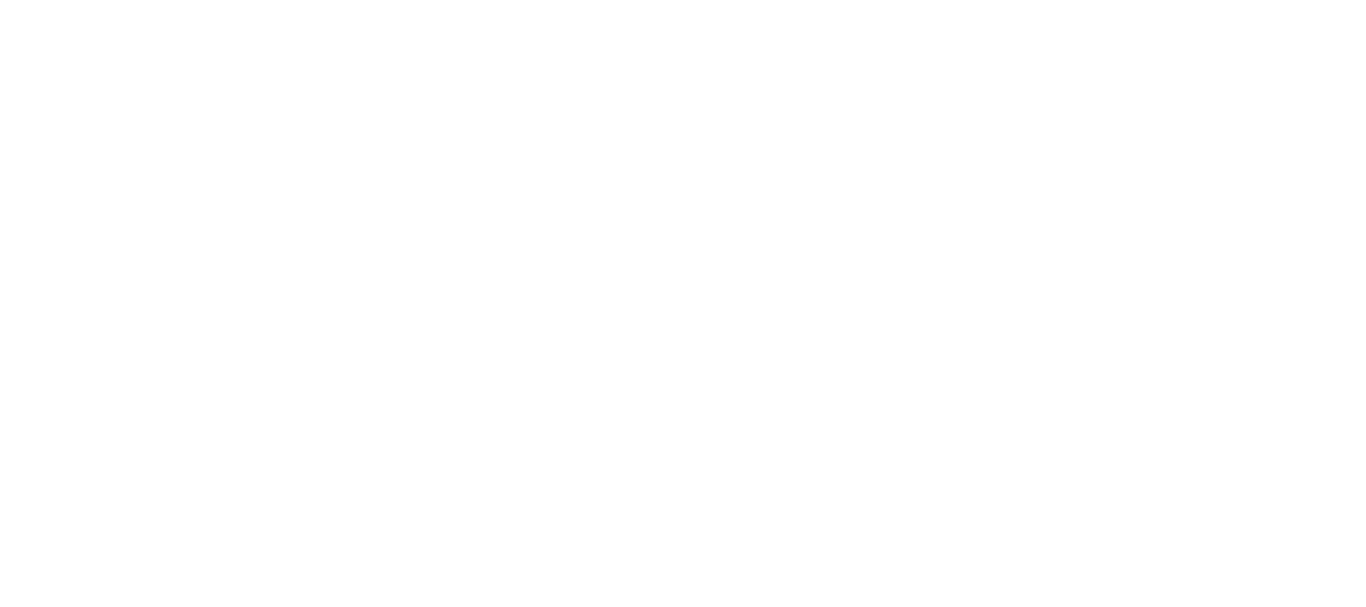 scroll, scrollTop: 0, scrollLeft: 0, axis: both 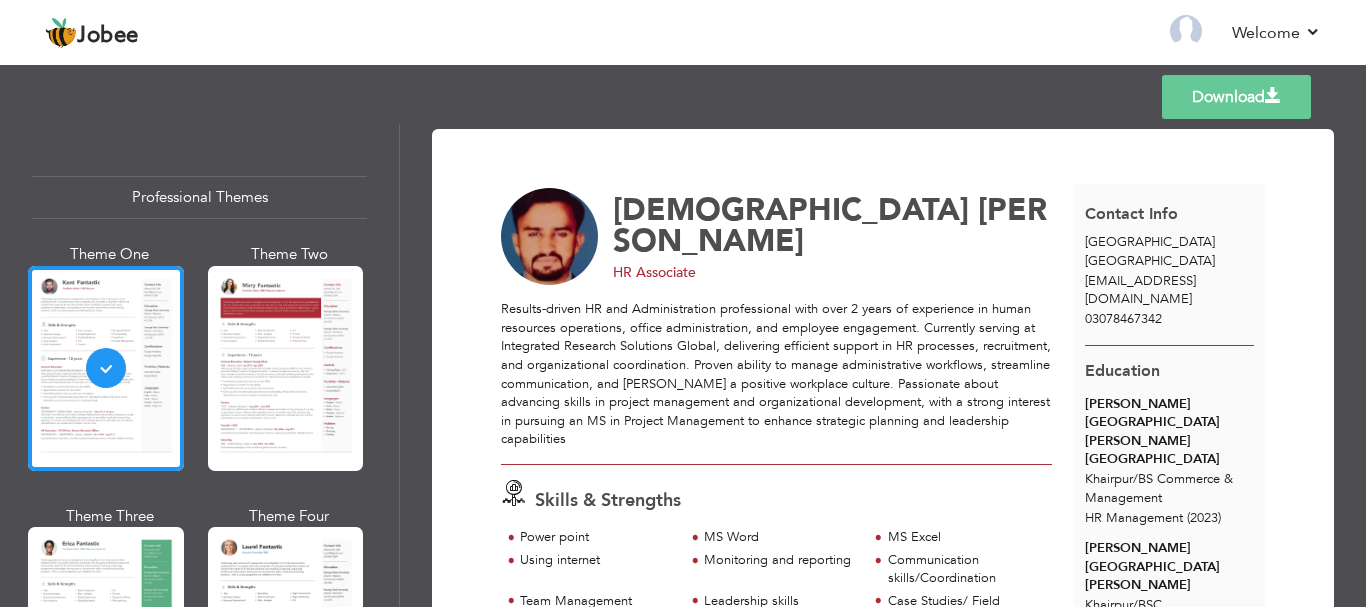 click at bounding box center (286, 629) 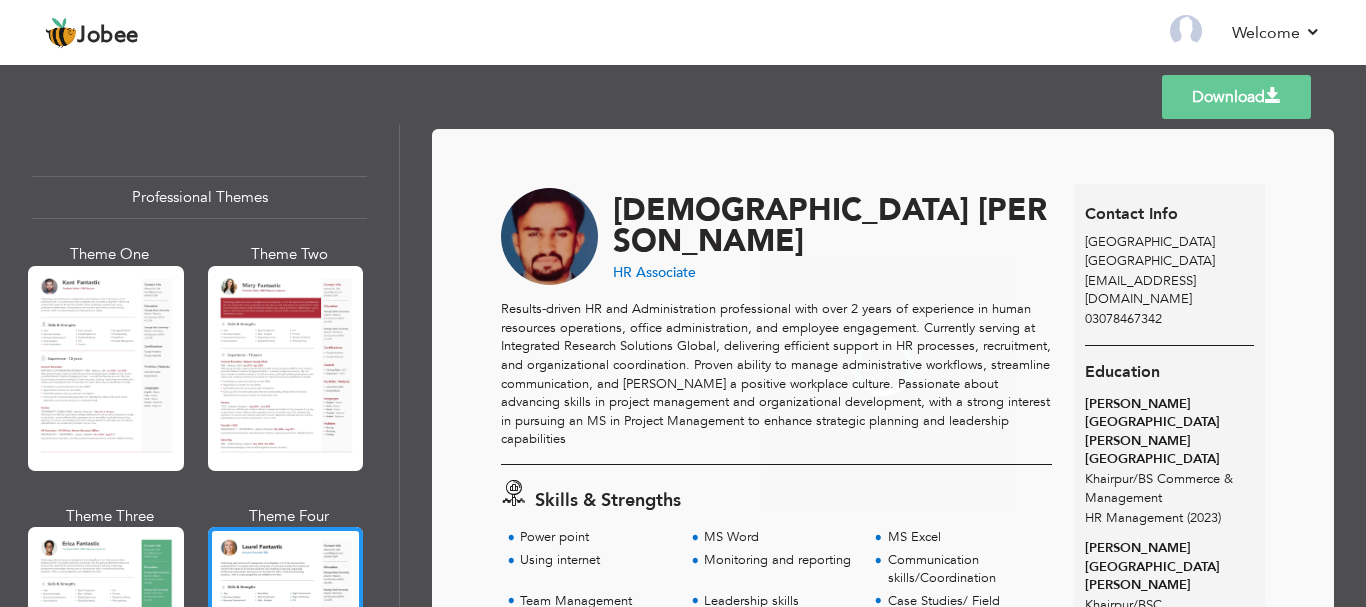 click on "Professional Themes
Theme One
Theme Two
Theme Three
Theme Six" at bounding box center (199, 365) 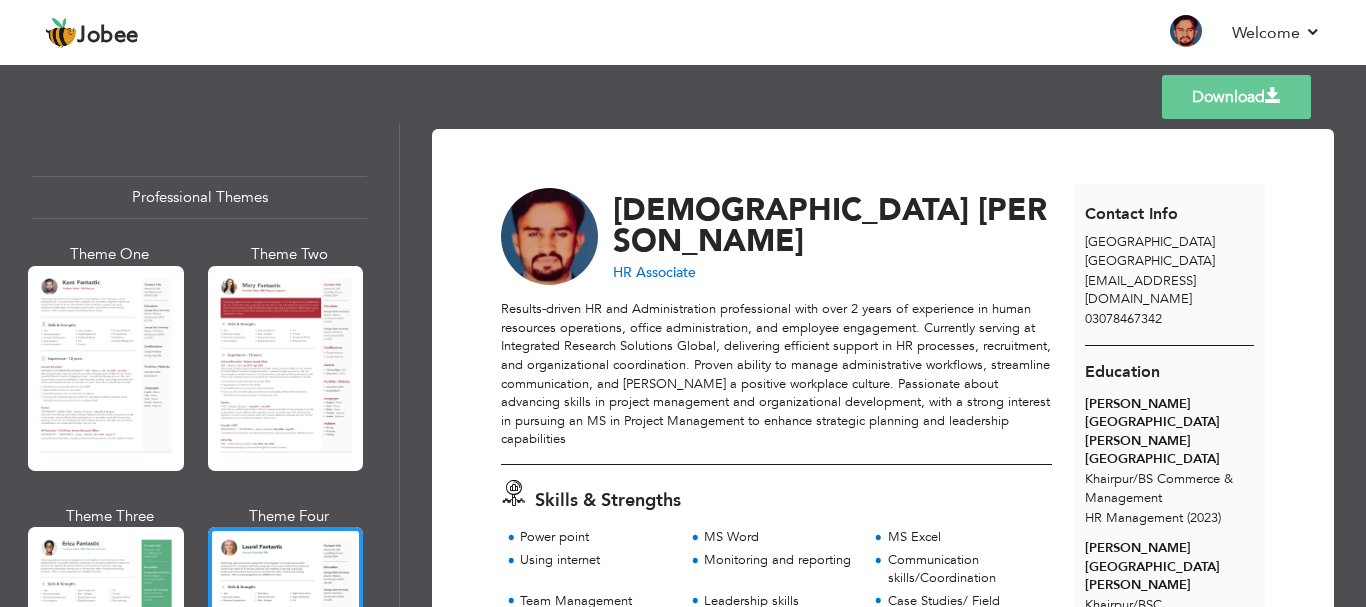 drag, startPoint x: 390, startPoint y: 159, endPoint x: 387, endPoint y: 201, distance: 42.107006 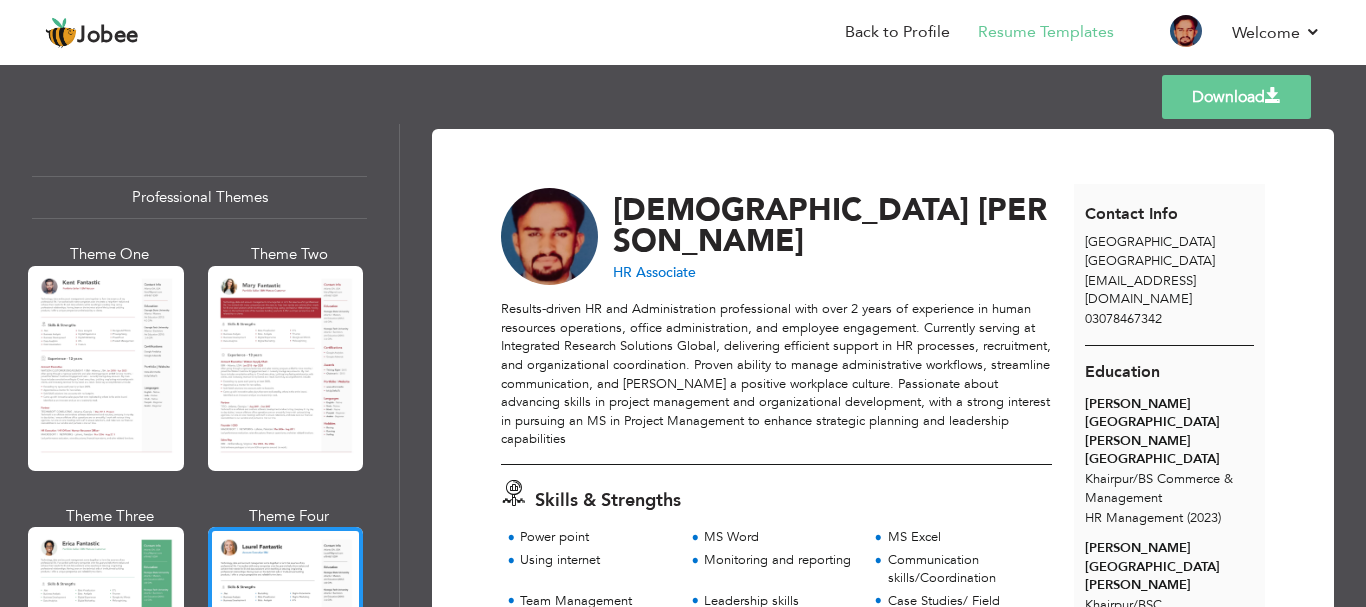 drag, startPoint x: 385, startPoint y: 164, endPoint x: 384, endPoint y: 202, distance: 38.013157 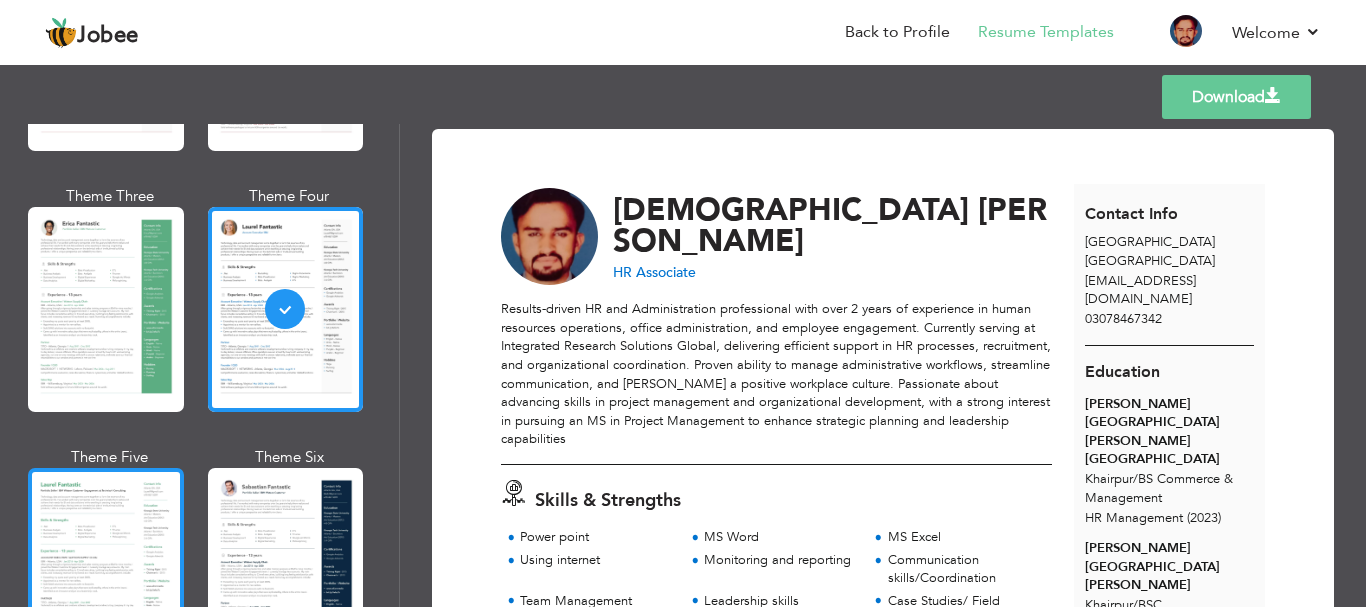 scroll, scrollTop: 360, scrollLeft: 0, axis: vertical 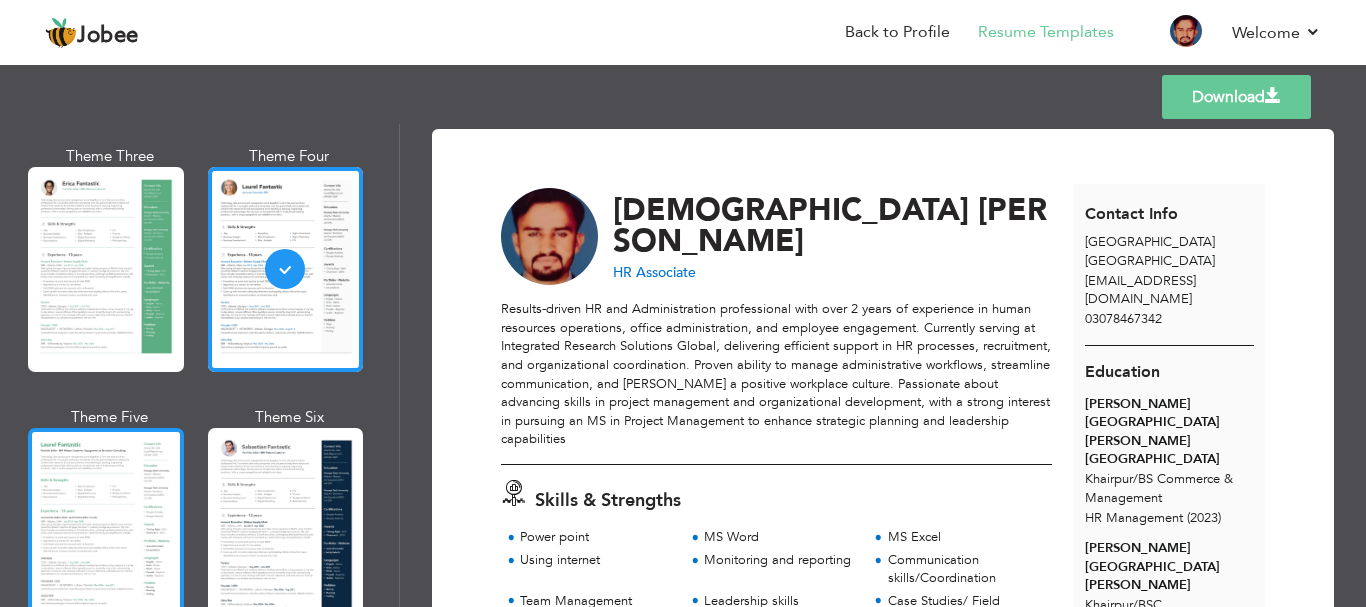 click at bounding box center (106, 530) 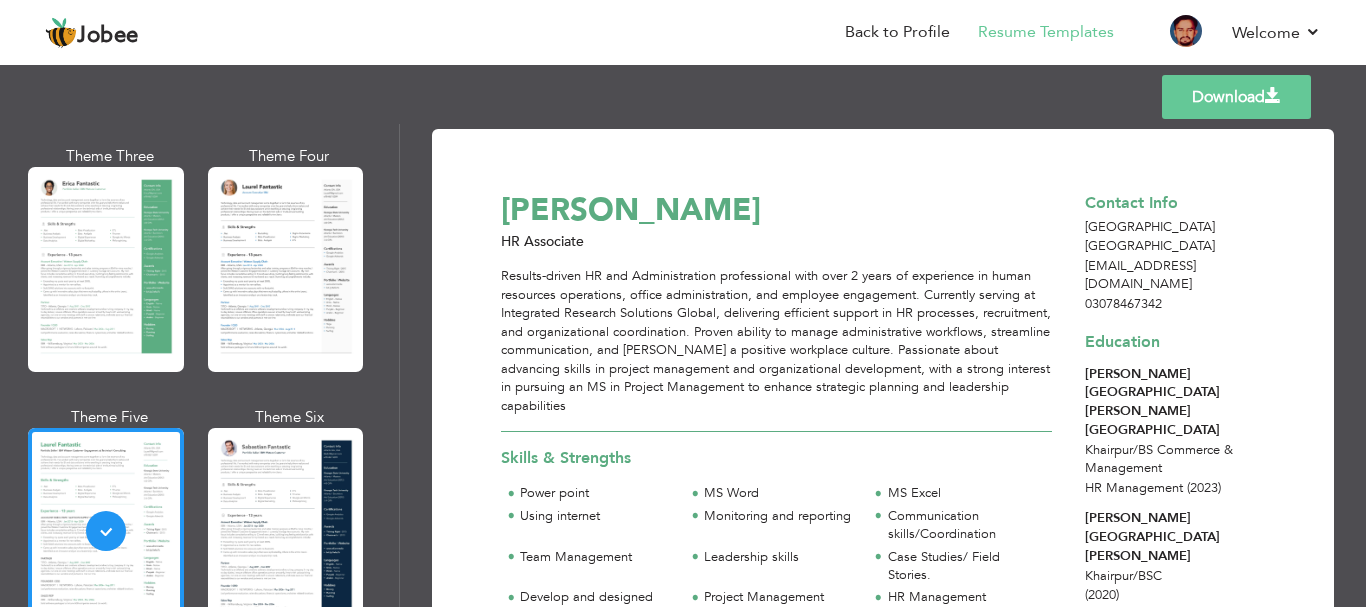 click on "03078467342" at bounding box center (1169, 304) 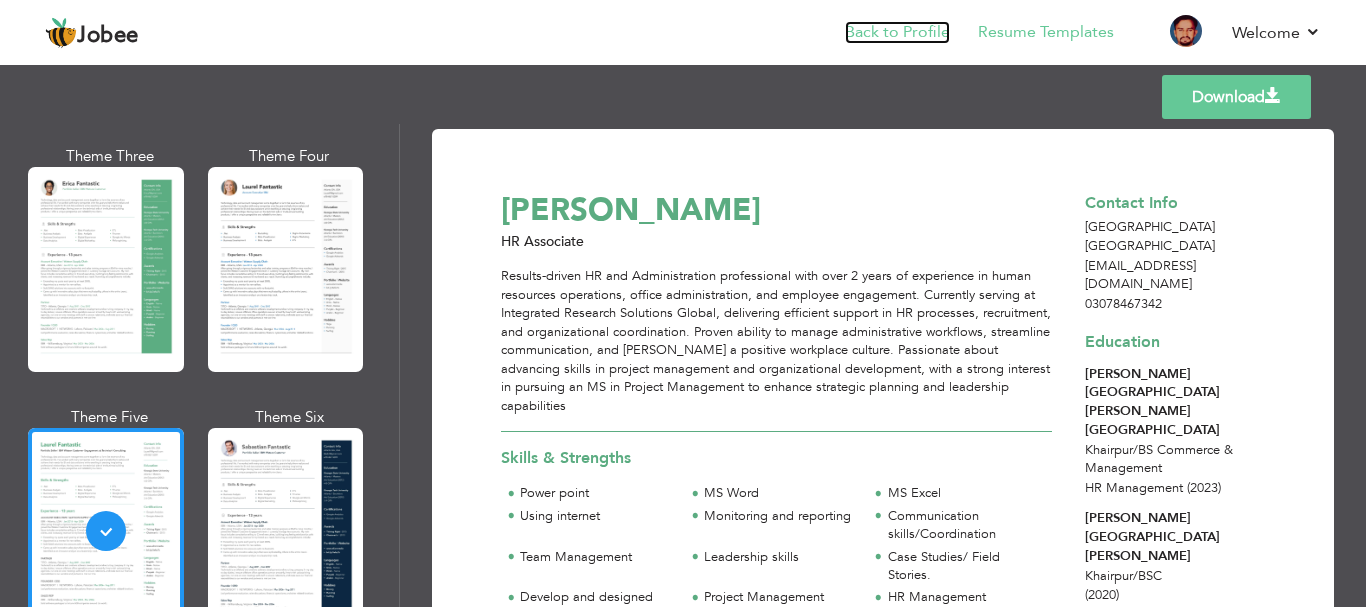 click on "Back to Profile" at bounding box center (897, 32) 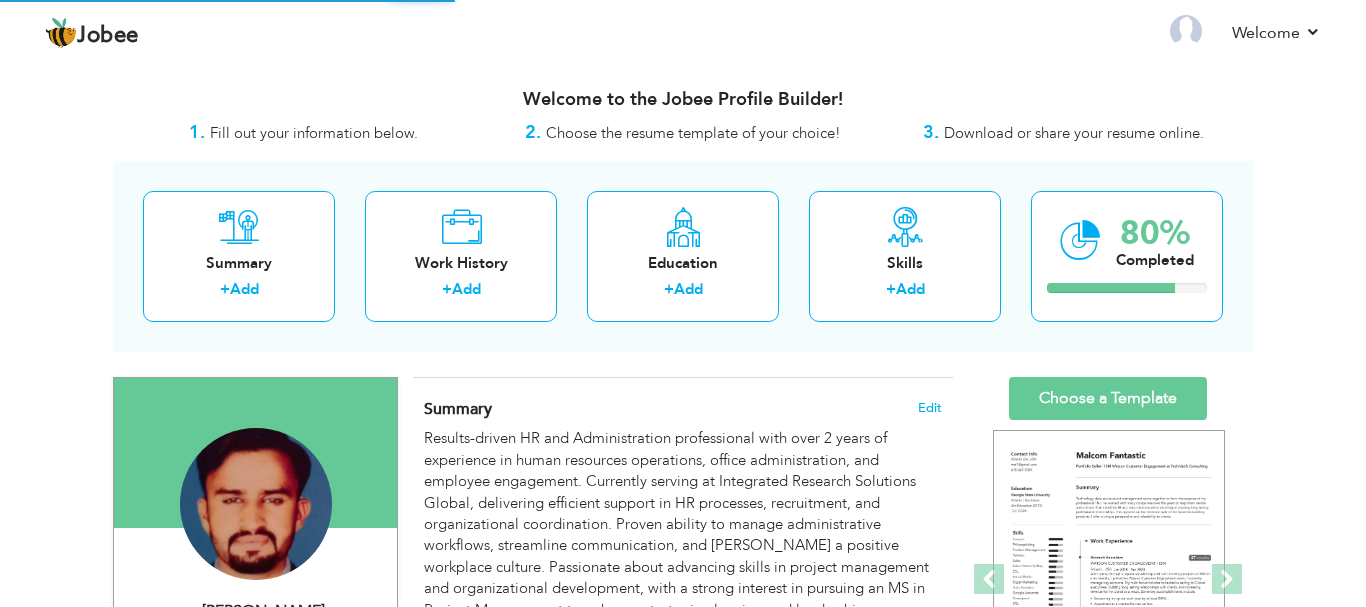 click on "Profile
Resume Templates
Resume Templates
Cover Letters
About
My Resume
Welcome
Settings
Log off" at bounding box center (683, 34) 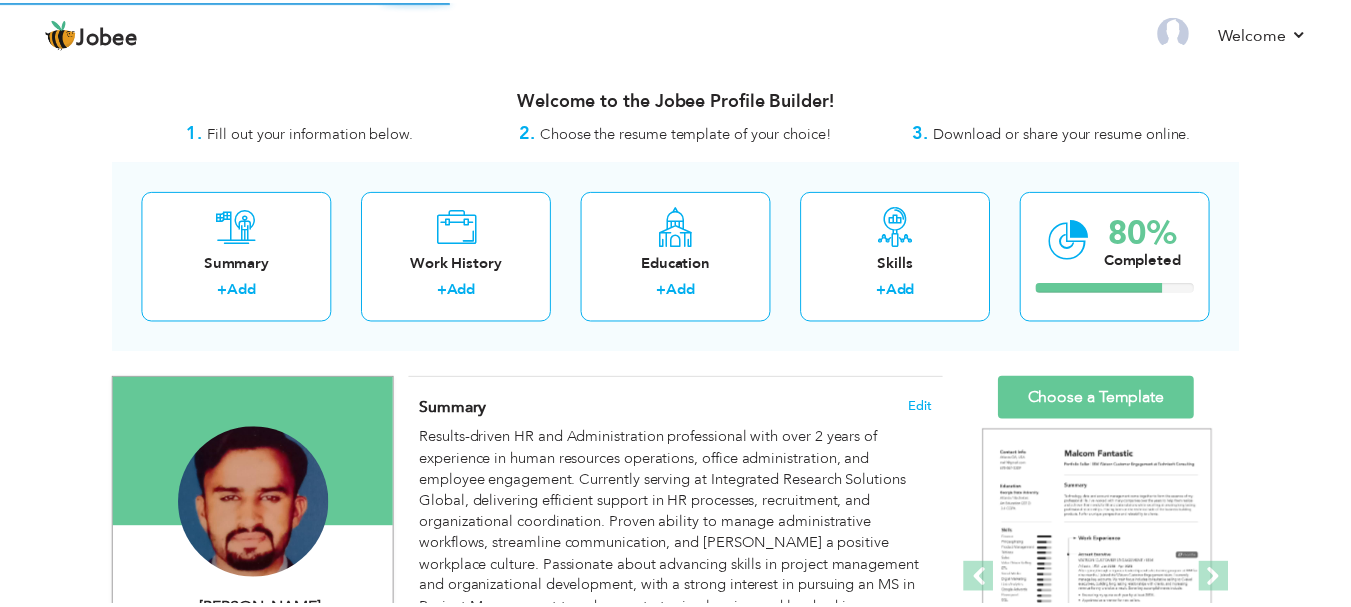 scroll, scrollTop: 0, scrollLeft: 0, axis: both 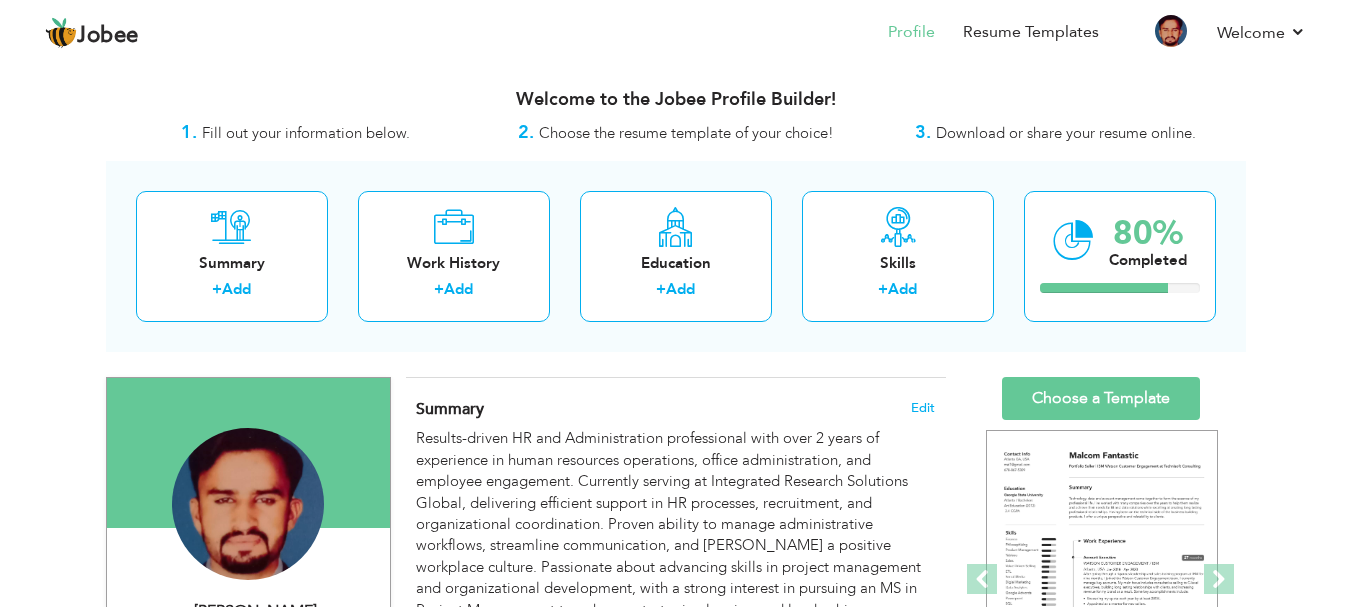 click on "Fill out your information below." at bounding box center (306, 133) 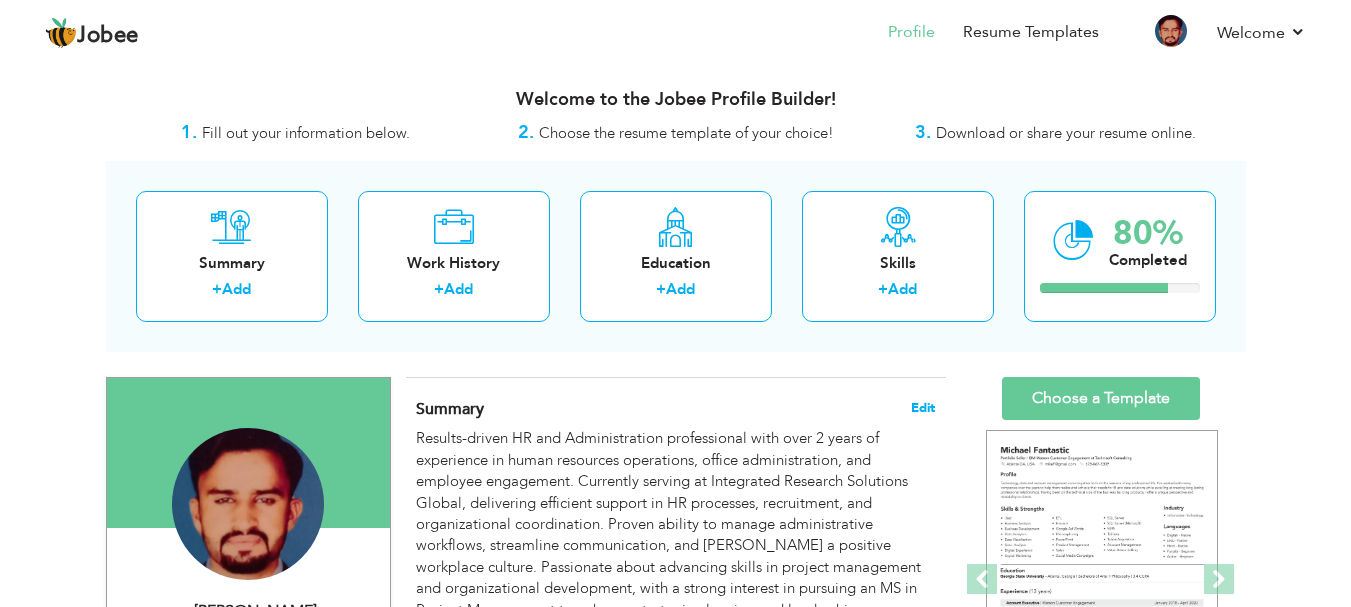 click on "Edit" at bounding box center (923, 408) 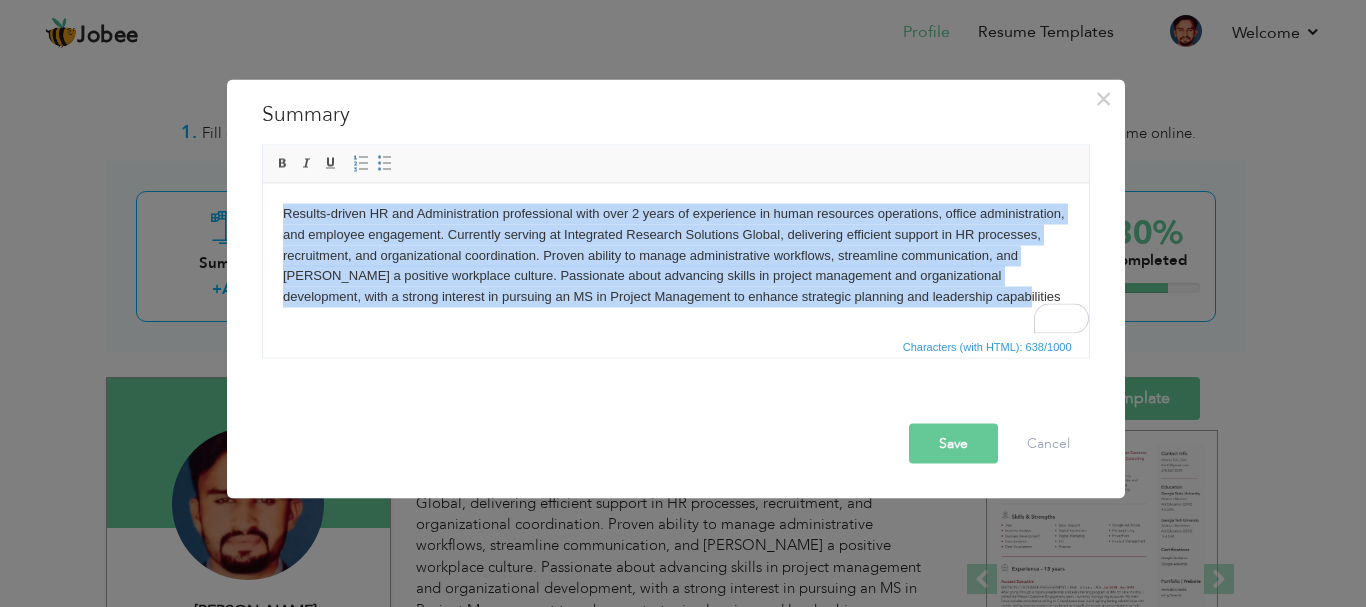 drag, startPoint x: 280, startPoint y: 210, endPoint x: 992, endPoint y: 305, distance: 718.3098 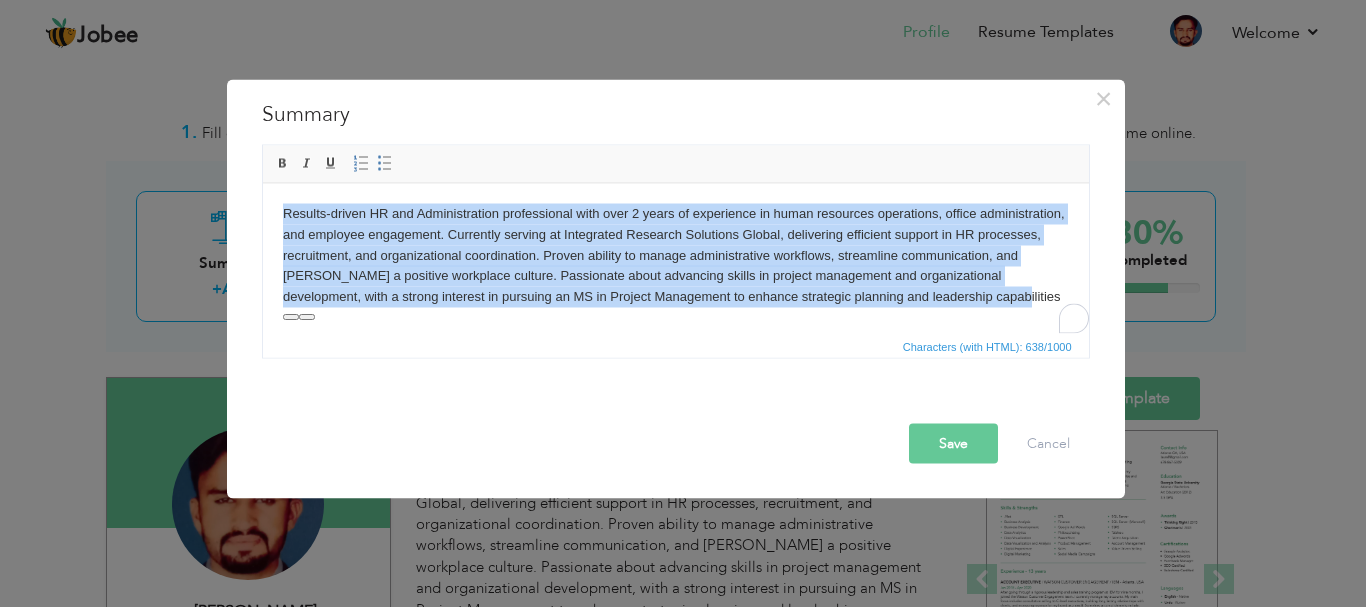paste 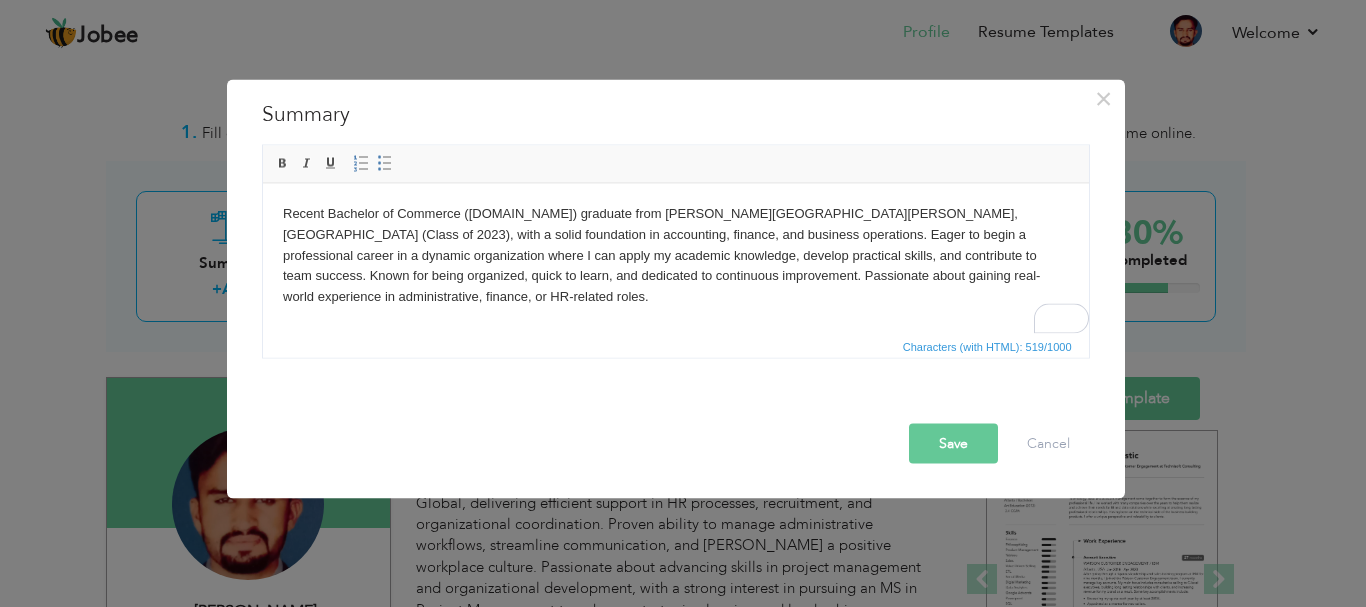 click on "Recent Bachelor of Commerce (B.Com) graduate from Shah Abdul Latif University, Khairpur (Class of 2023), with a solid foundation in accounting, finance, and business operations. Eager to begin a professional career in a dynamic organization where I can apply my academic knowledge, develop practical skills, and contribute to team success. Known for being organized, quick to learn, and dedicated to continuous improvement. Passionate about gaining real-world experience in administrative, finance, or HR-related roles." at bounding box center [675, 255] 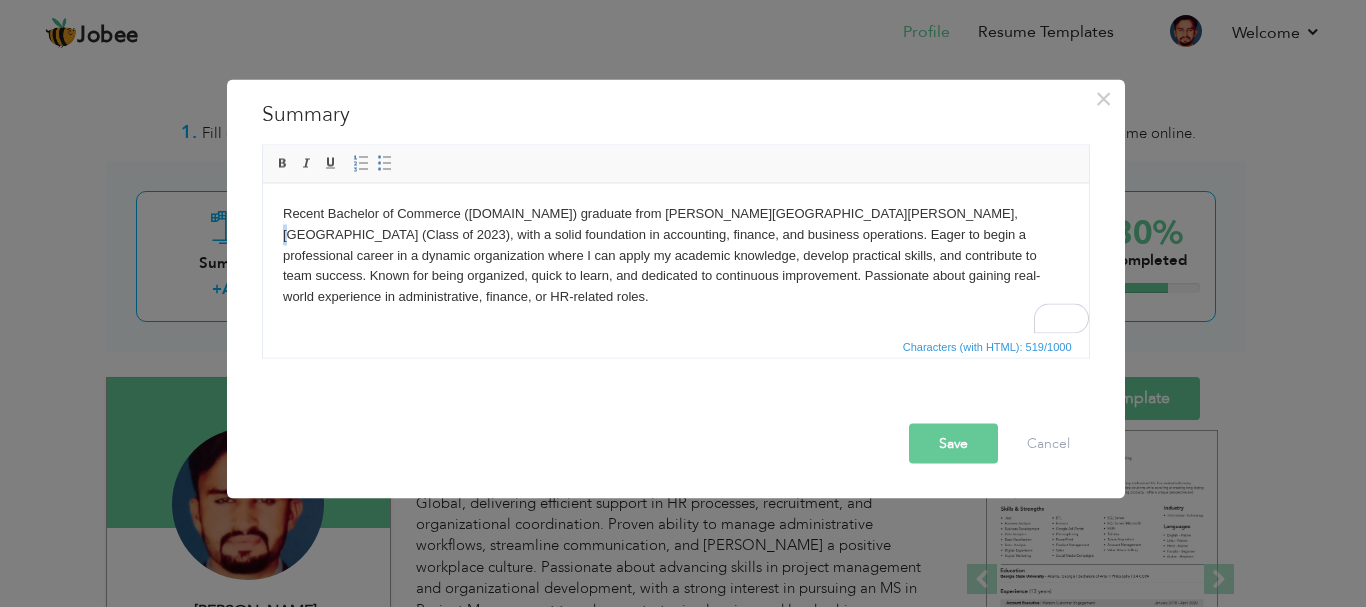 click on "Recent Bachelor of Commerce (B.Com) graduate from Shah Abdul Latif University, Khairpur (Class of 2023), with a solid foundation in accounting, finance, and business operations. Eager to begin a professional career in a dynamic organization where I can apply my academic knowledge, develop practical skills, and contribute to team success. Known for being organized, quick to learn, and dedicated to continuous improvement. Passionate about gaining real-world experience in administrative, finance, or HR-related roles." at bounding box center [675, 255] 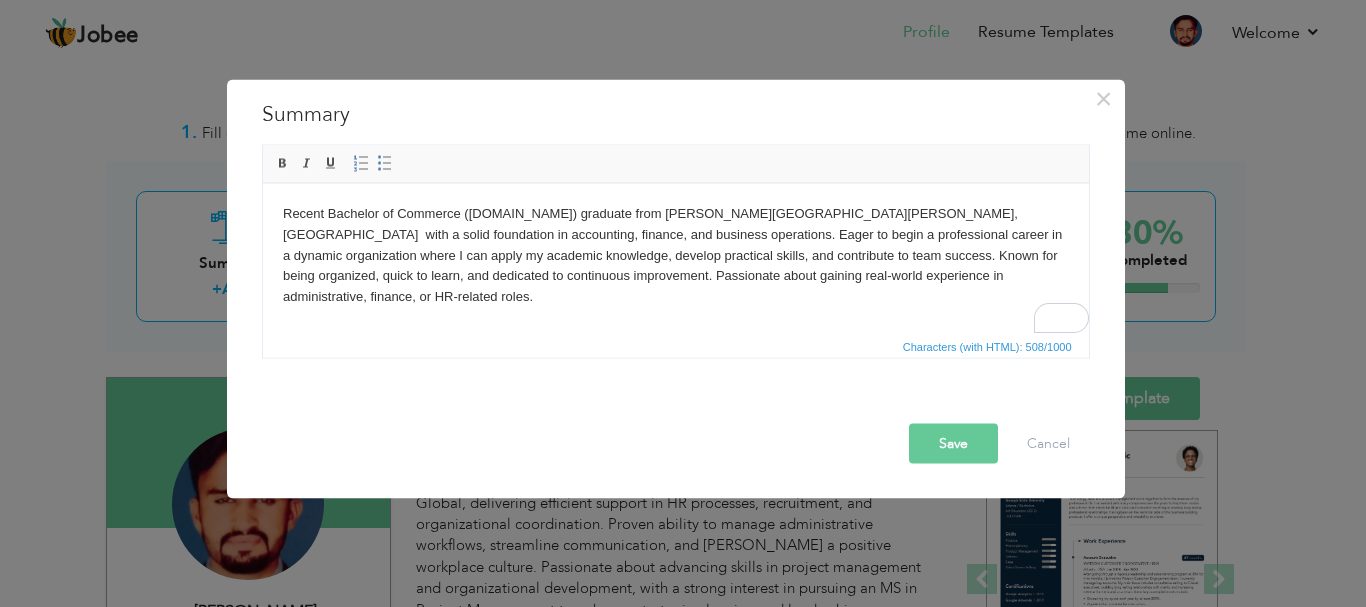 click on "Recent Bachelor of Commerce ([DOMAIN_NAME]) graduate from [PERSON_NAME][GEOGRAPHIC_DATA][PERSON_NAME], [GEOGRAPHIC_DATA]  with a solid foundation in accounting, finance, and business operations. Eager to begin a professional career in a dynamic organization where I can apply my academic knowledge, develop practical skills, and contribute to team success. Known for being organized, quick to learn, and dedicated to continuous improvement. Passionate about gaining real-world experience in administrative, finance, or HR-related roles." at bounding box center [675, 255] 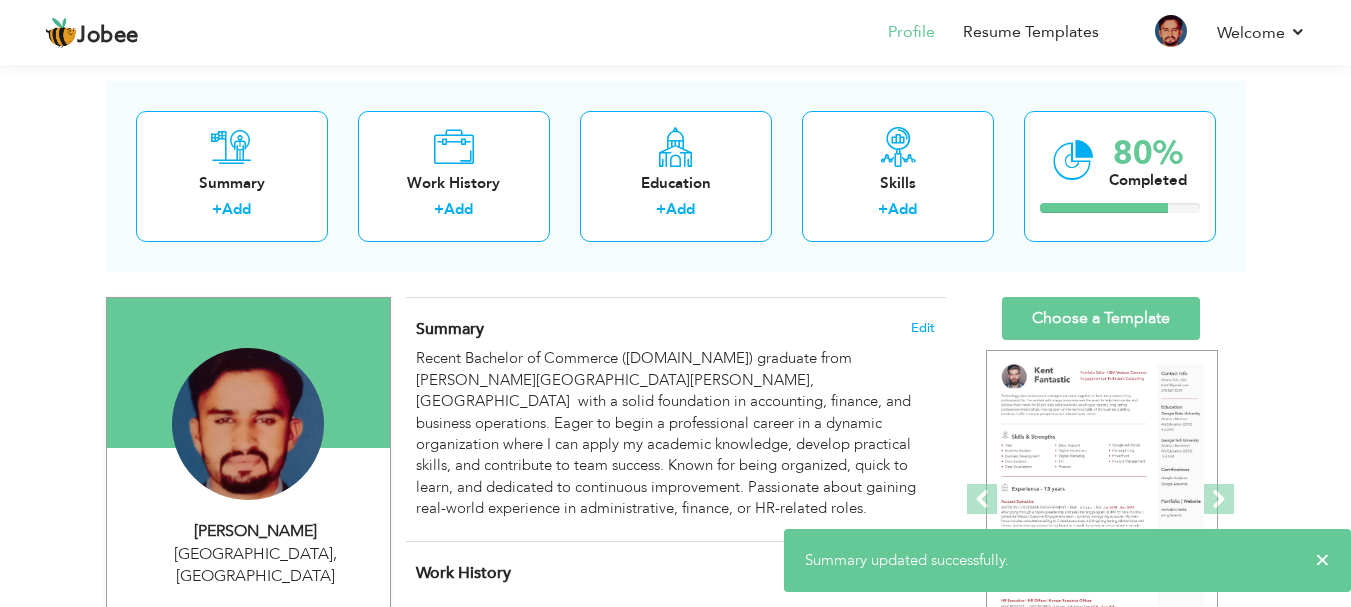scroll, scrollTop: 326, scrollLeft: 0, axis: vertical 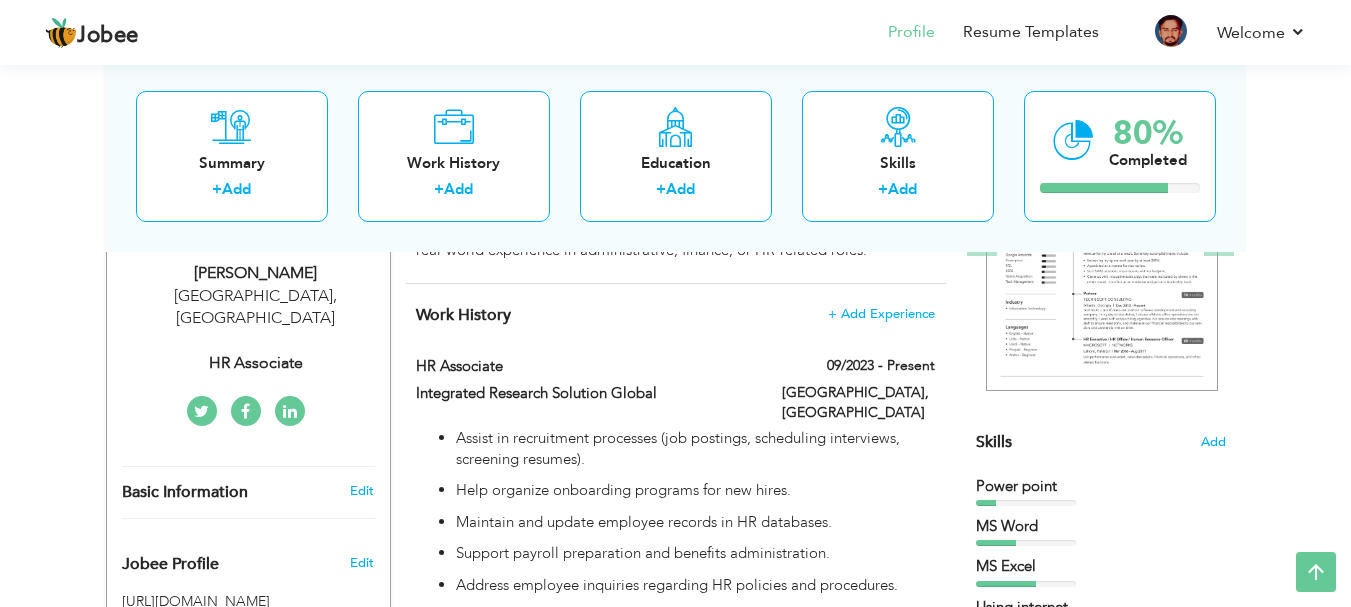 click on "Work History" at bounding box center (463, 315) 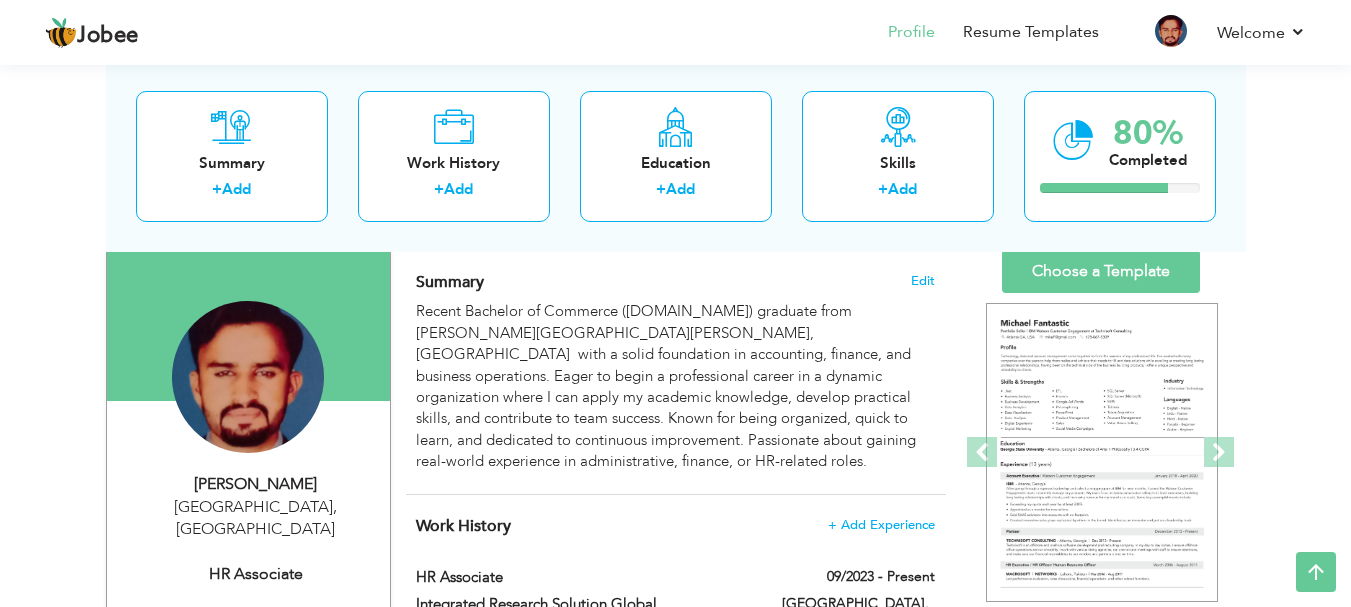 scroll, scrollTop: 147, scrollLeft: 0, axis: vertical 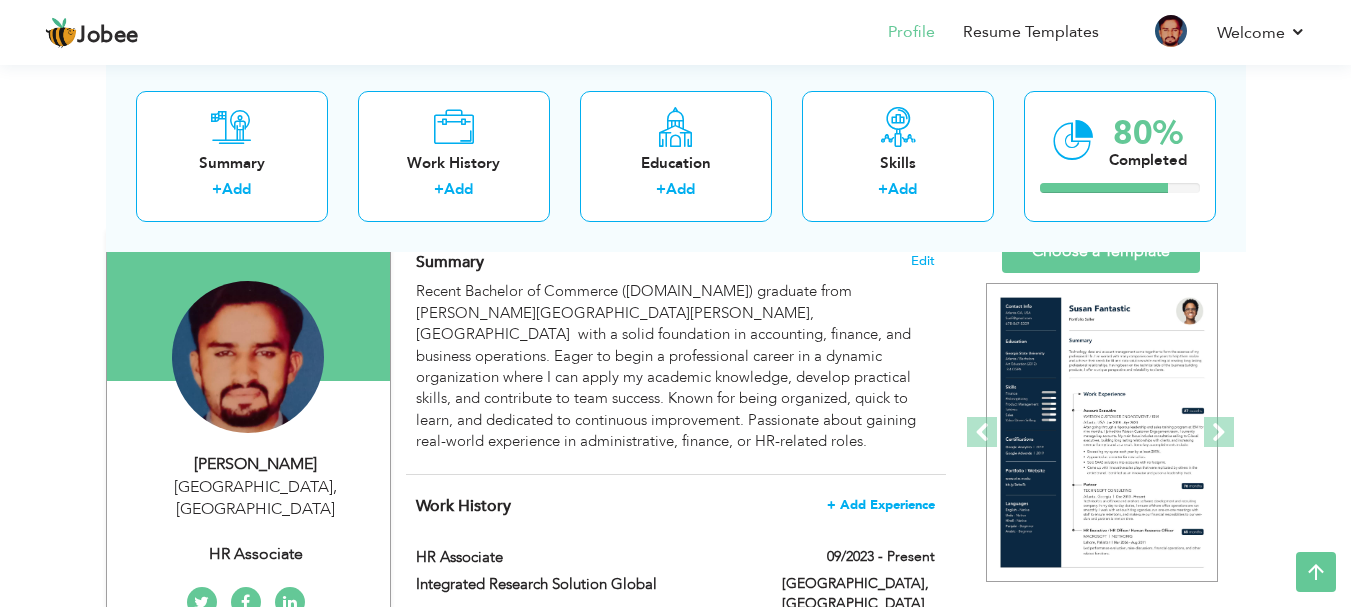 click on "+ Add Experience" at bounding box center (881, 505) 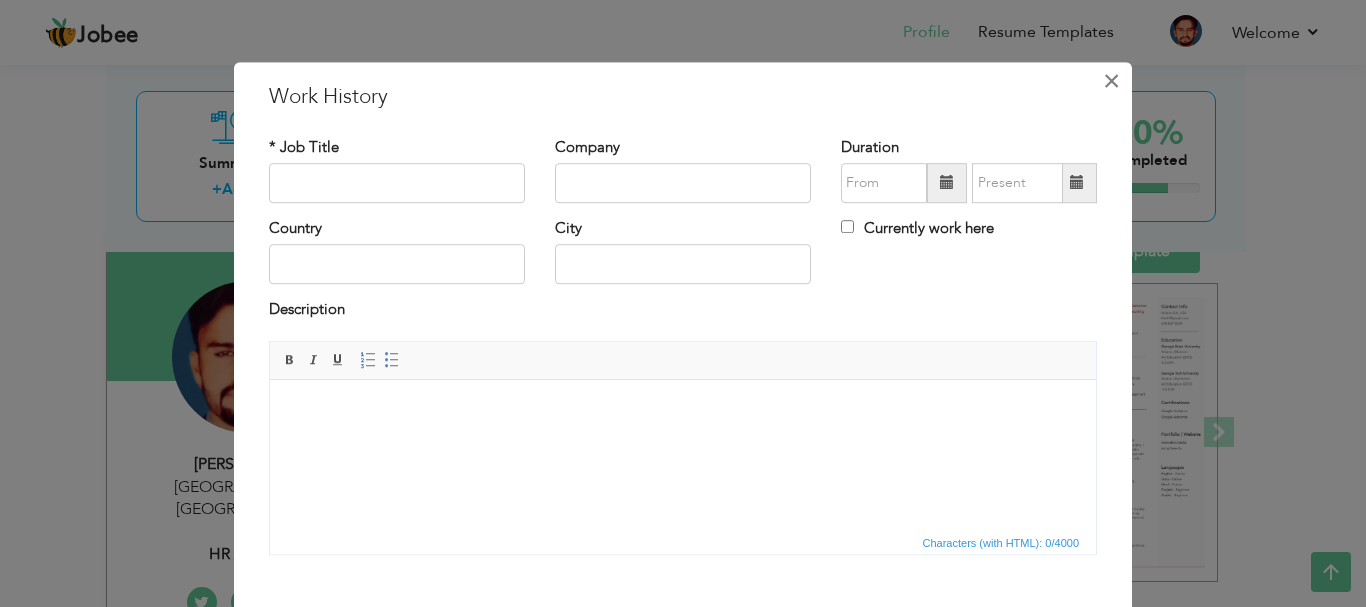 click on "×" at bounding box center [1111, 81] 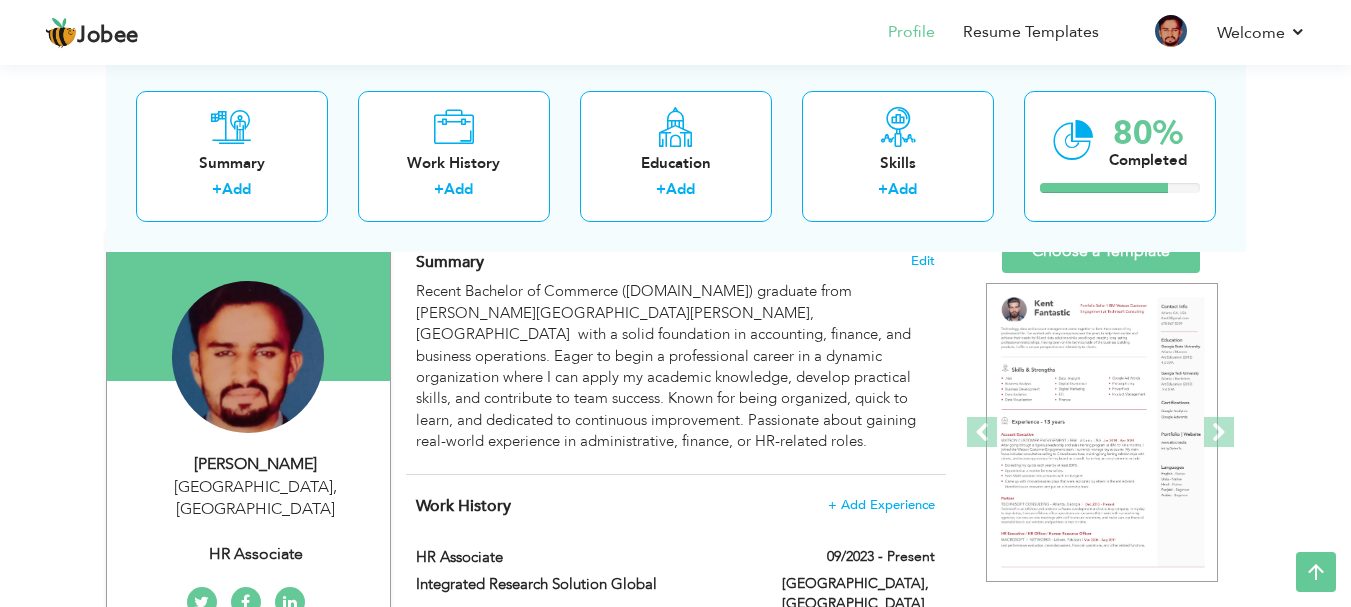 drag, startPoint x: 1336, startPoint y: 88, endPoint x: 1355, endPoint y: 87, distance: 19.026299 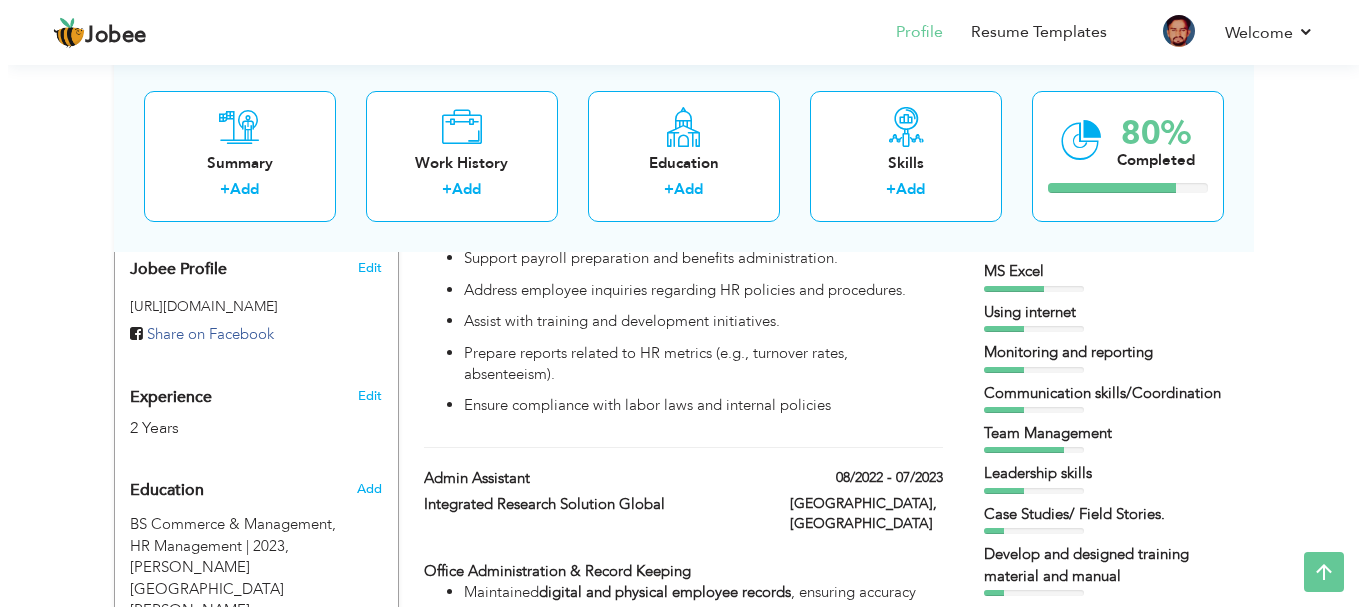 scroll, scrollTop: 621, scrollLeft: 0, axis: vertical 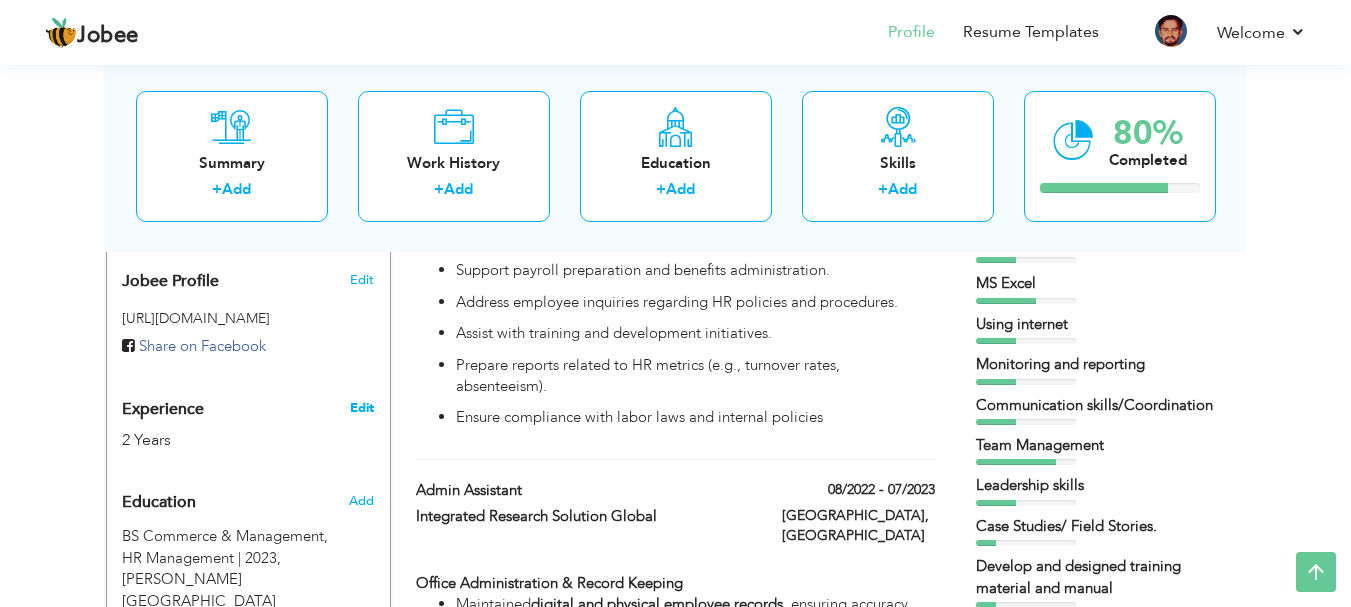 click on "Edit" at bounding box center (362, 408) 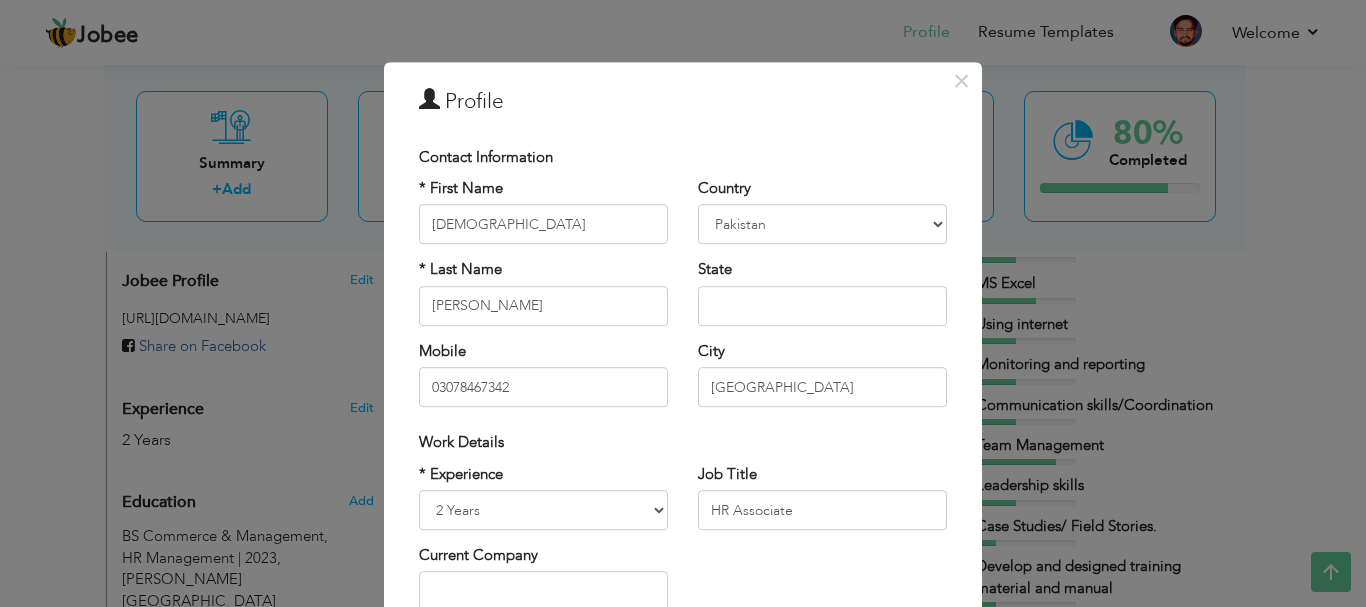 drag, startPoint x: 637, startPoint y: 489, endPoint x: 644, endPoint y: 503, distance: 15.652476 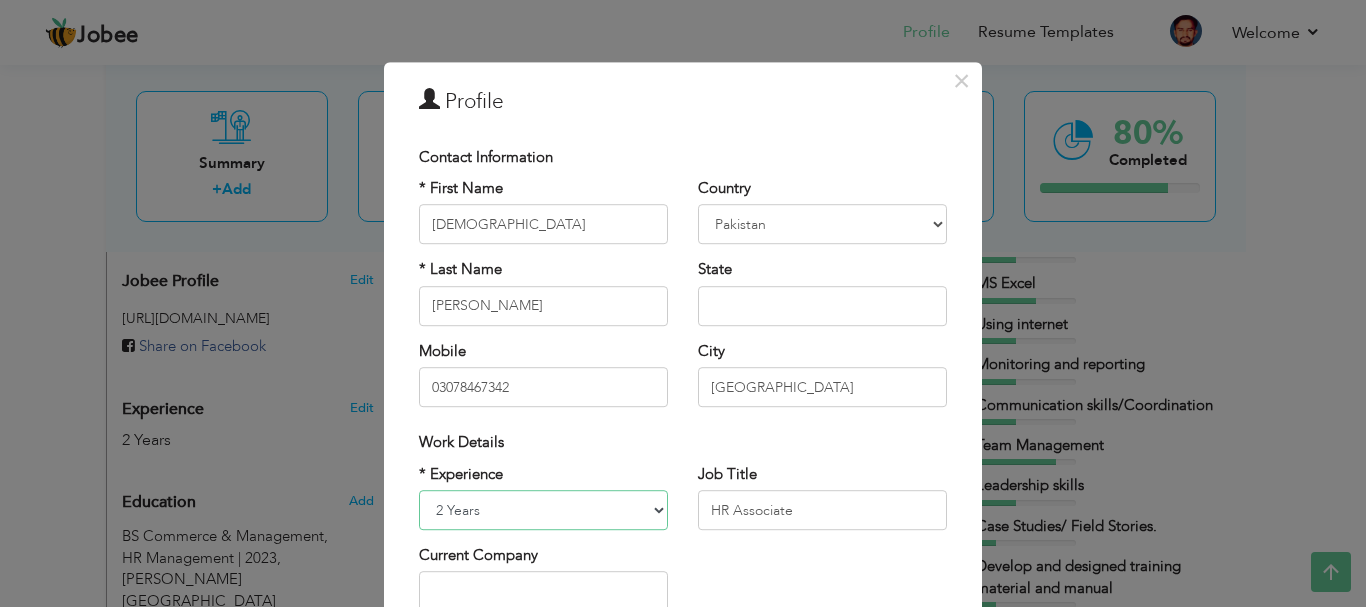 click on "Entry Level Less than 1 Year 1 Year 2 Years 3 Years 4 Years 5 Years 6 Years 7 Years 8 Years 9 Years 10 Years 11 Years 12 Years 13 Years 14 Years 15 Years 16 Years 17 Years 18 Years 19 Years 20 Years 21 Years 22 Years 23 Years 24 Years 25 Years 26 Years 27 Years 28 Years 29 Years 30 Years 31 Years 32 Years 33 Years 34 Years 35 Years More than 35 Years" at bounding box center [543, 510] 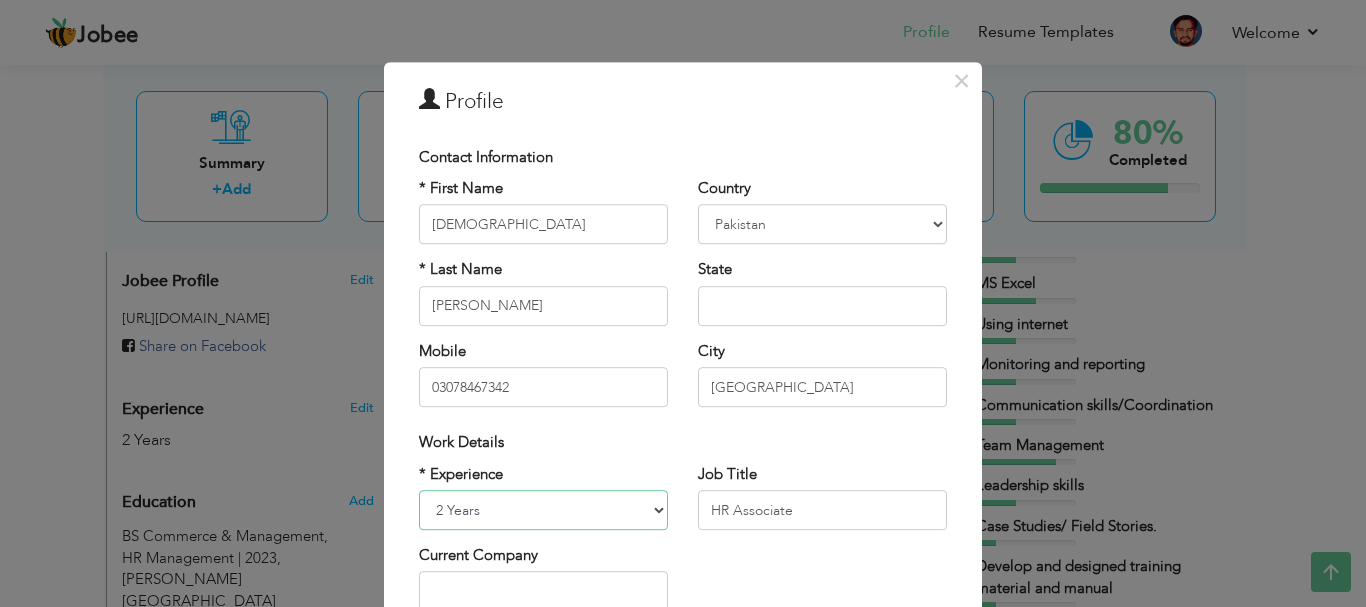 select on "number:1" 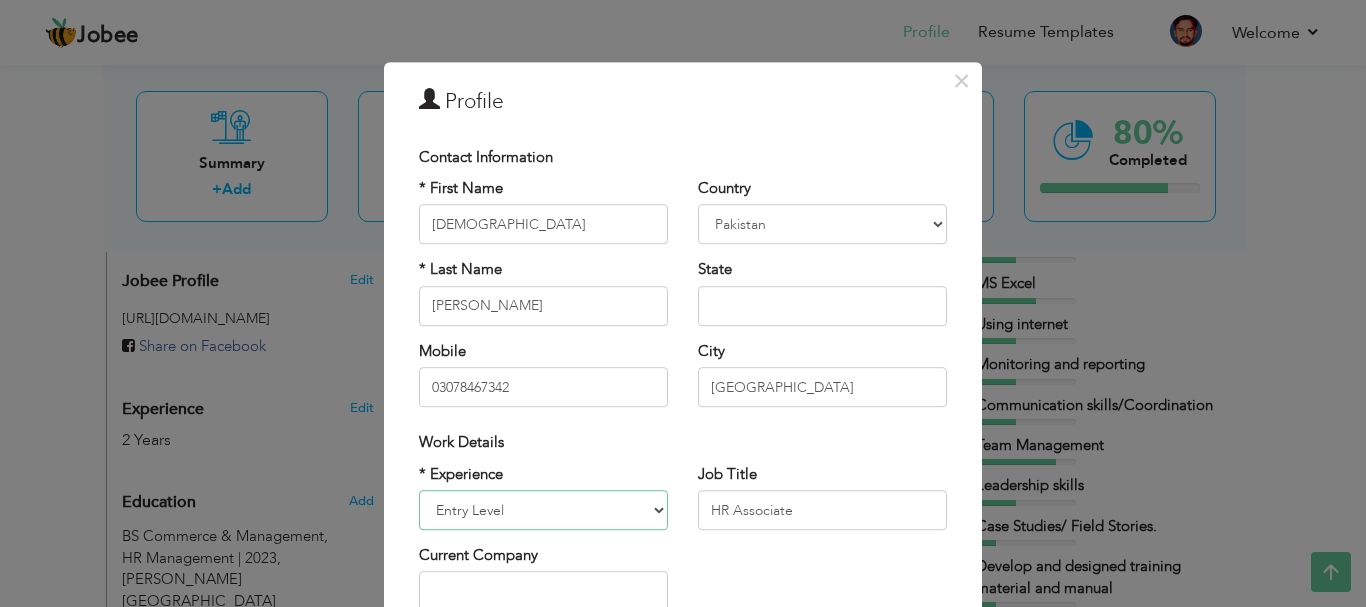 click on "Entry Level Less than 1 Year 1 Year 2 Years 3 Years 4 Years 5 Years 6 Years 7 Years 8 Years 9 Years 10 Years 11 Years 12 Years 13 Years 14 Years 15 Years 16 Years 17 Years 18 Years 19 Years 20 Years 21 Years 22 Years 23 Years 24 Years 25 Years 26 Years 27 Years 28 Years 29 Years 30 Years 31 Years 32 Years 33 Years 34 Years 35 Years More than 35 Years" at bounding box center (543, 510) 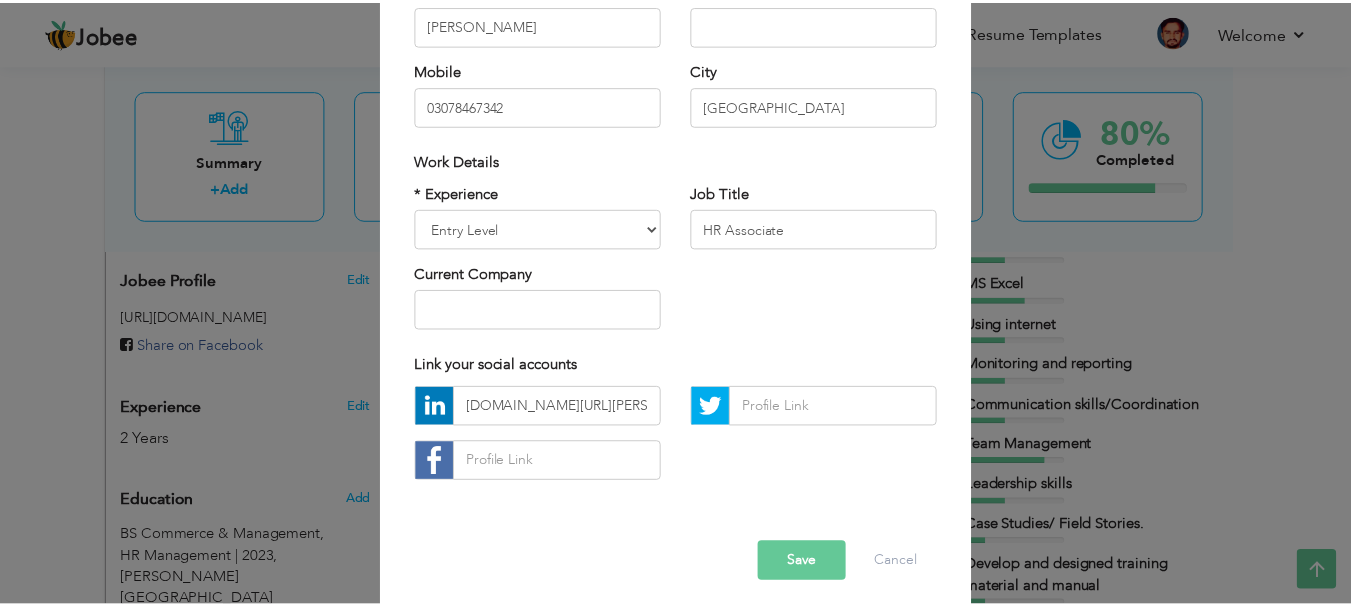 scroll, scrollTop: 292, scrollLeft: 0, axis: vertical 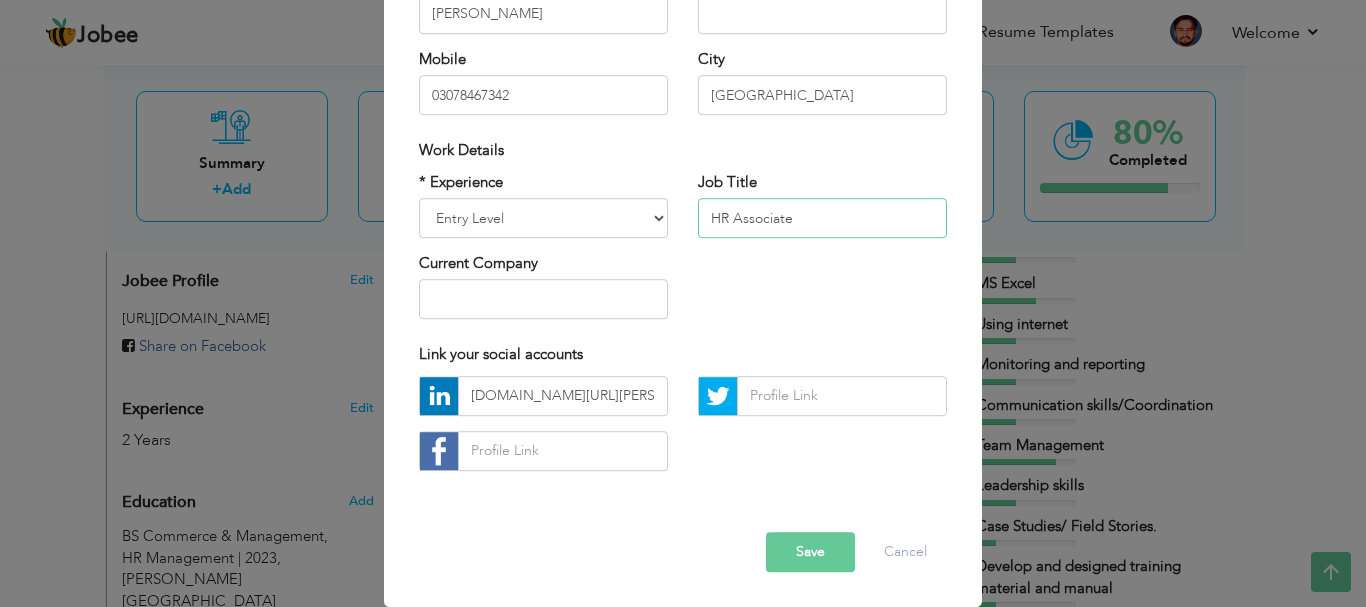 click on "HR Associate" at bounding box center (822, 218) 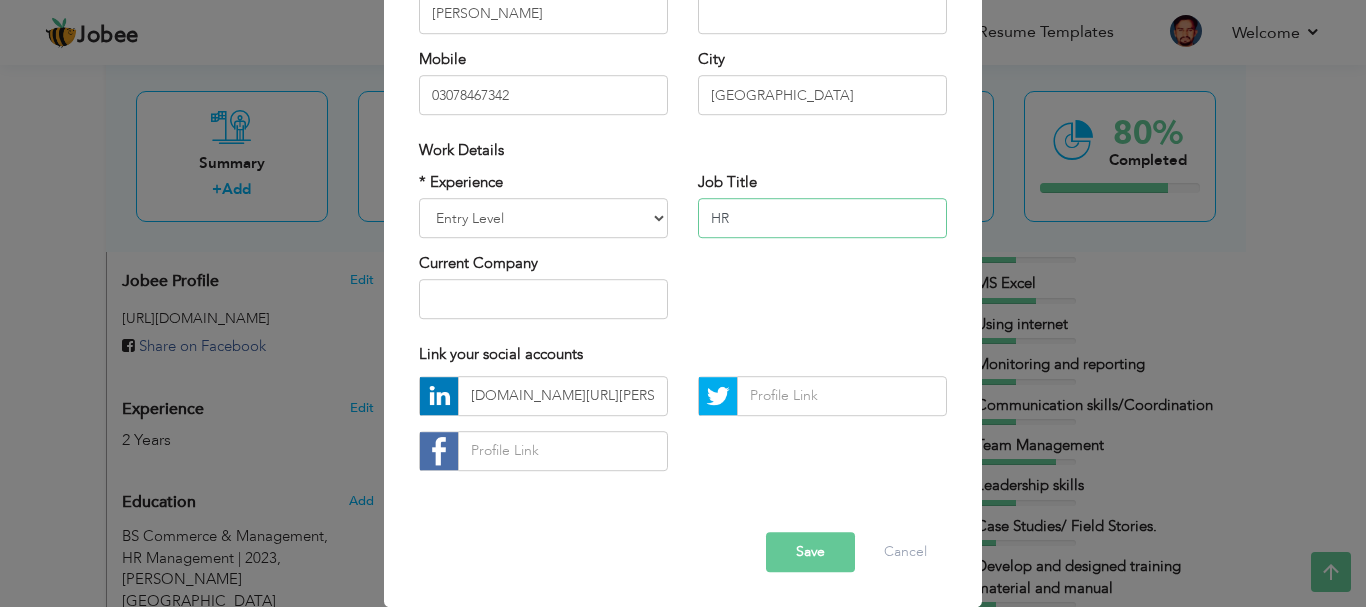 type on "H" 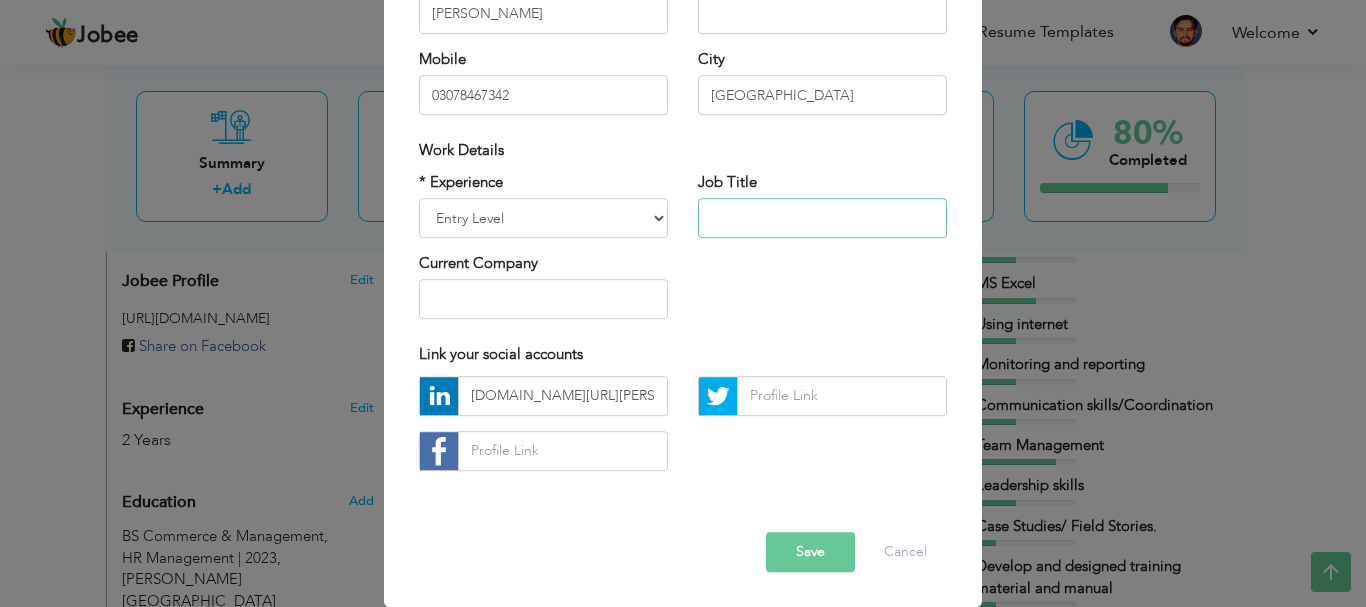 type 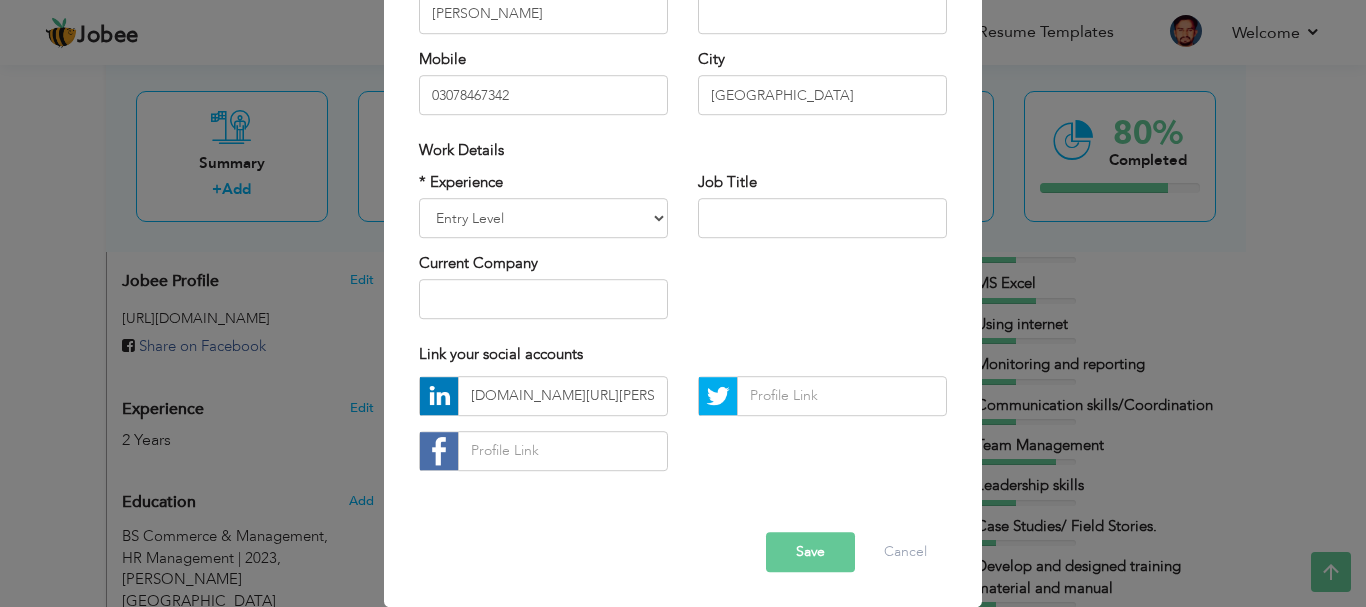 click on "Save" at bounding box center (810, 552) 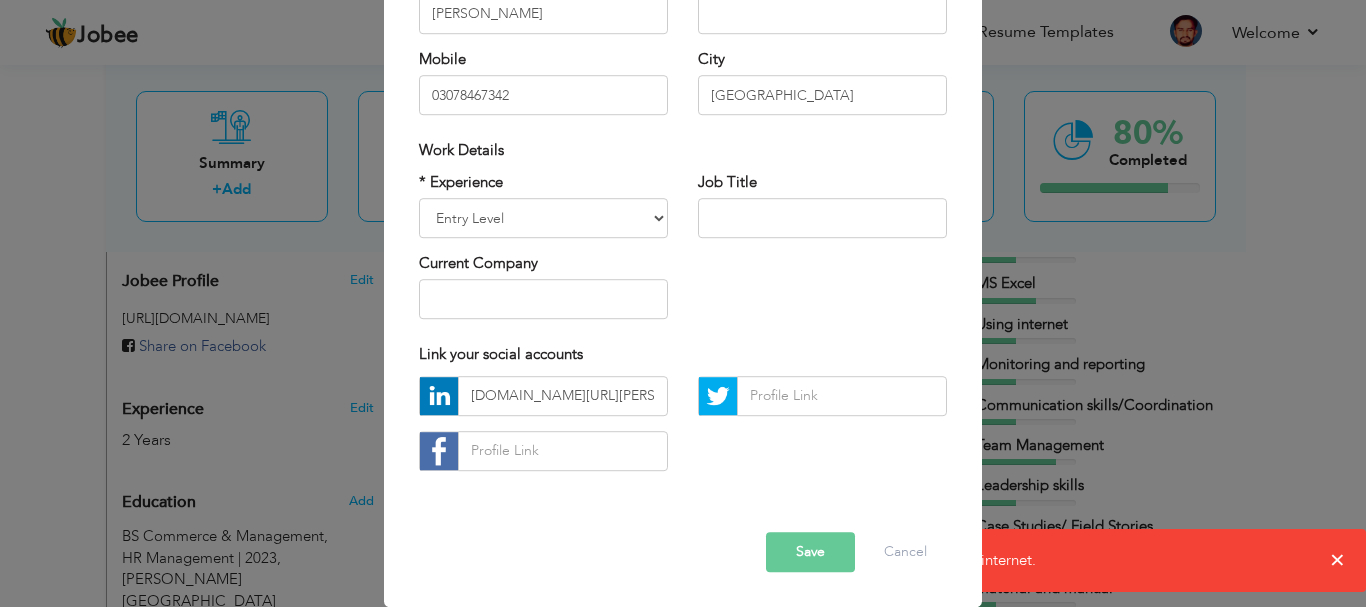 click on "Save" at bounding box center (810, 552) 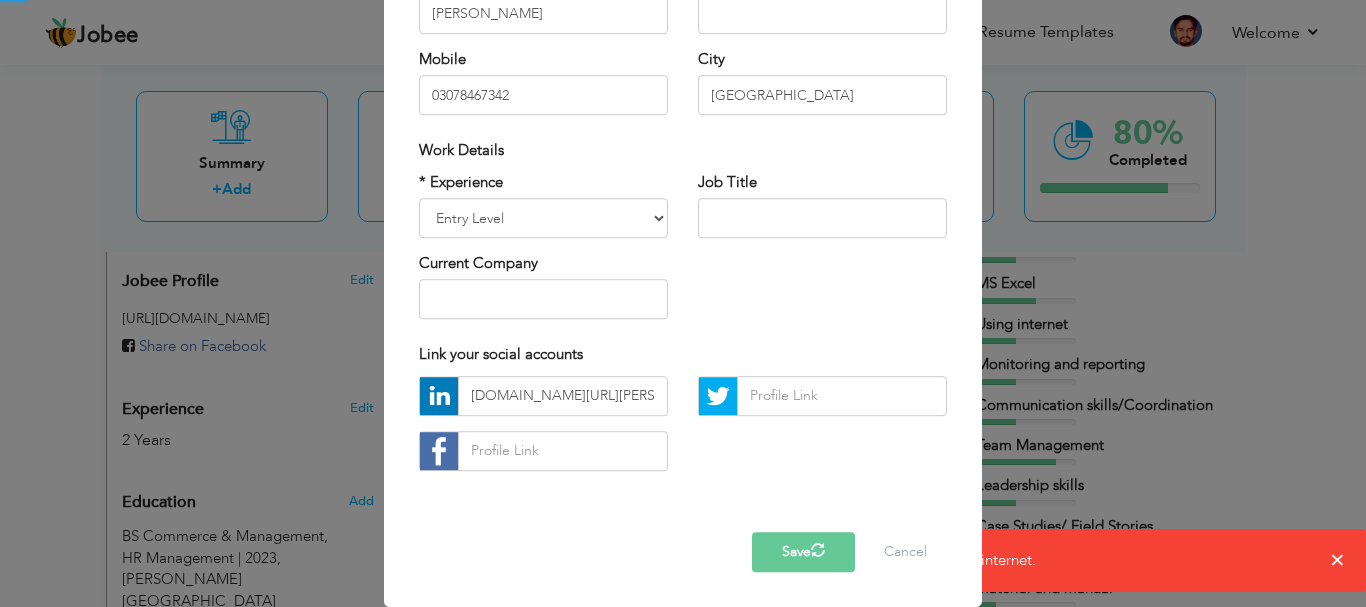 click at bounding box center [818, 550] 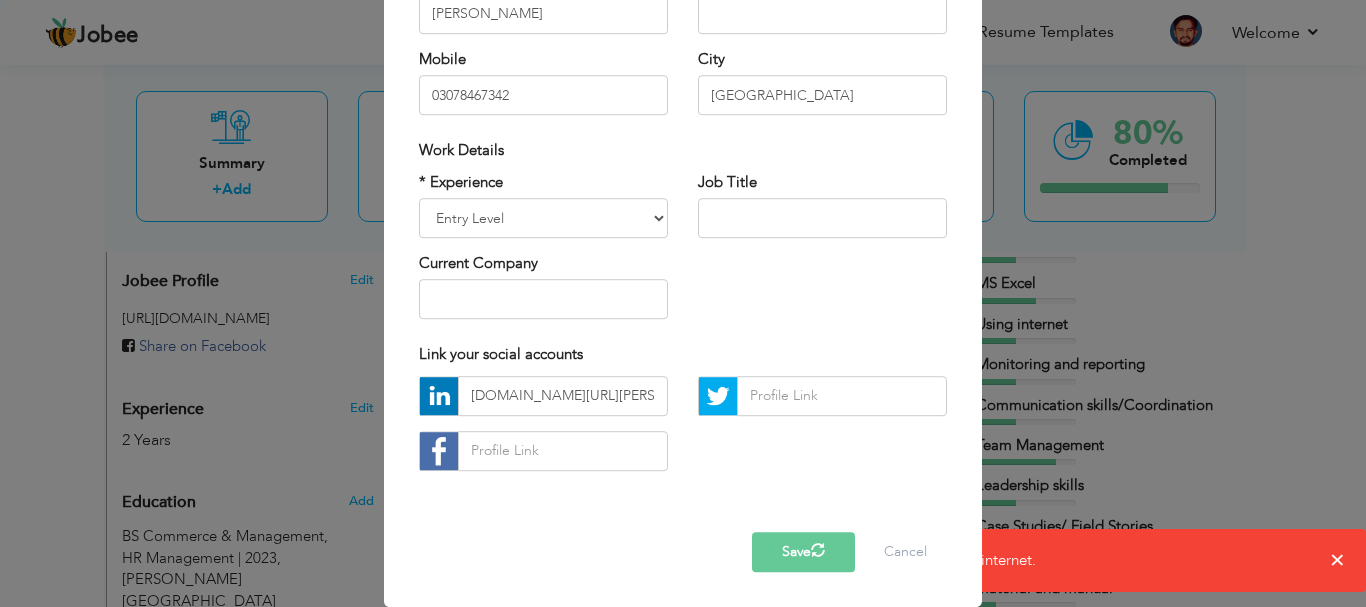 click on "Save" at bounding box center [803, 552] 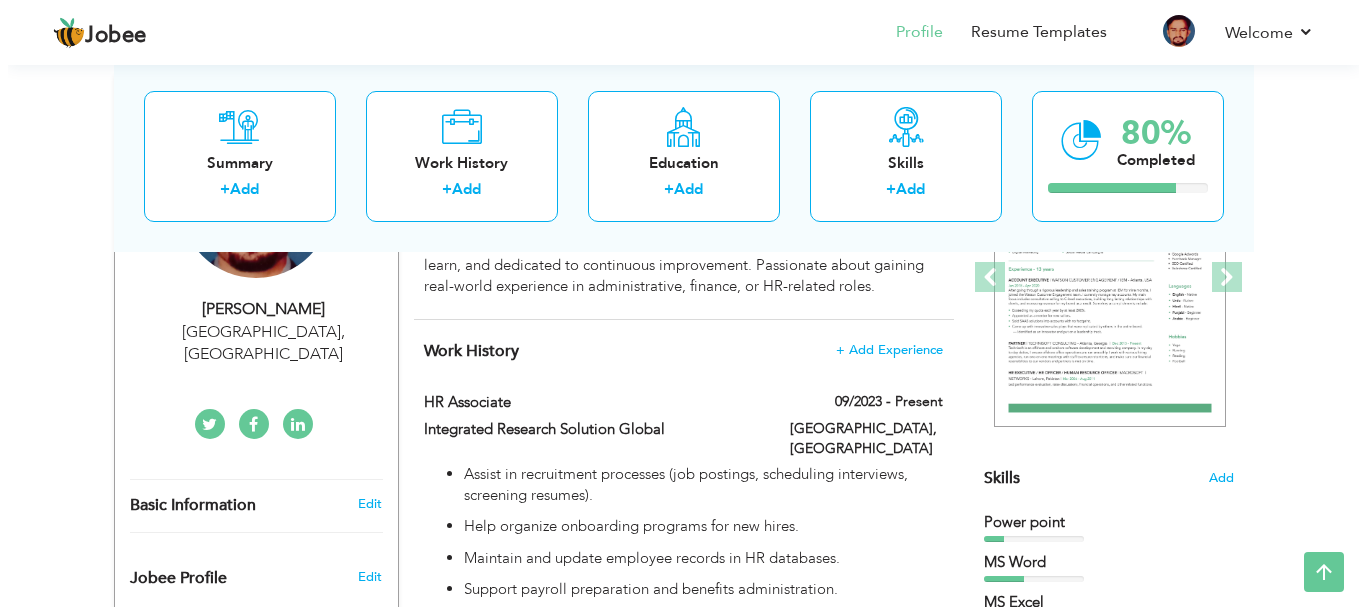 scroll, scrollTop: 306, scrollLeft: 0, axis: vertical 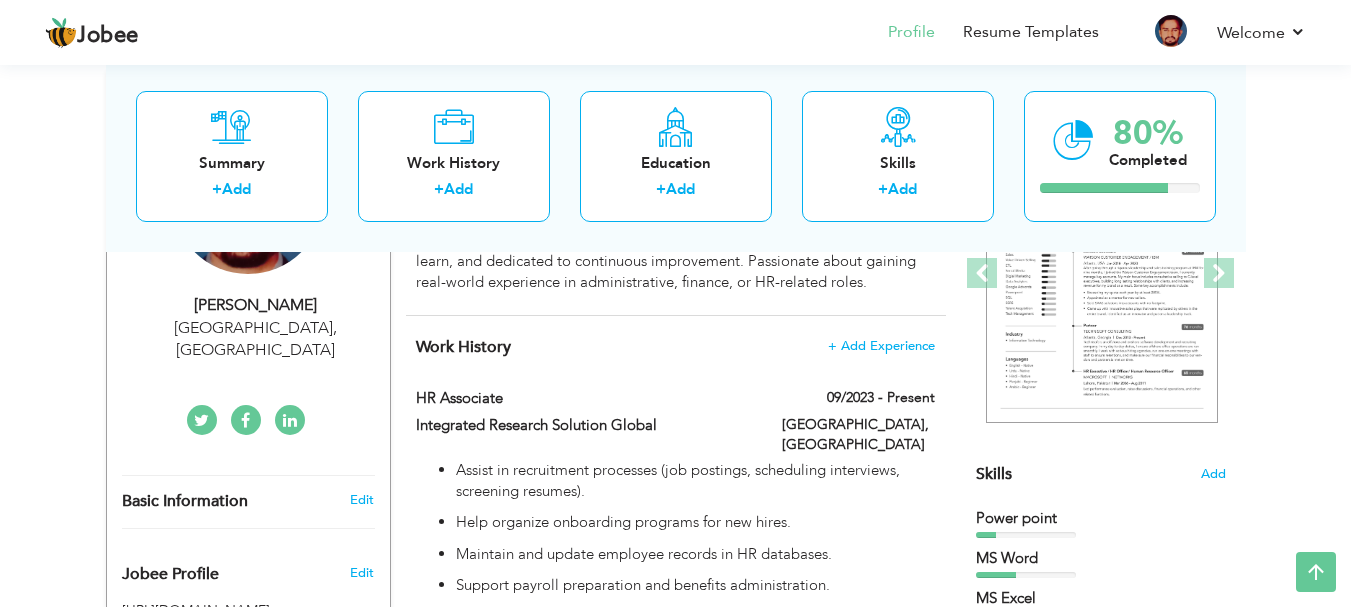click on "Work History" at bounding box center (463, 347) 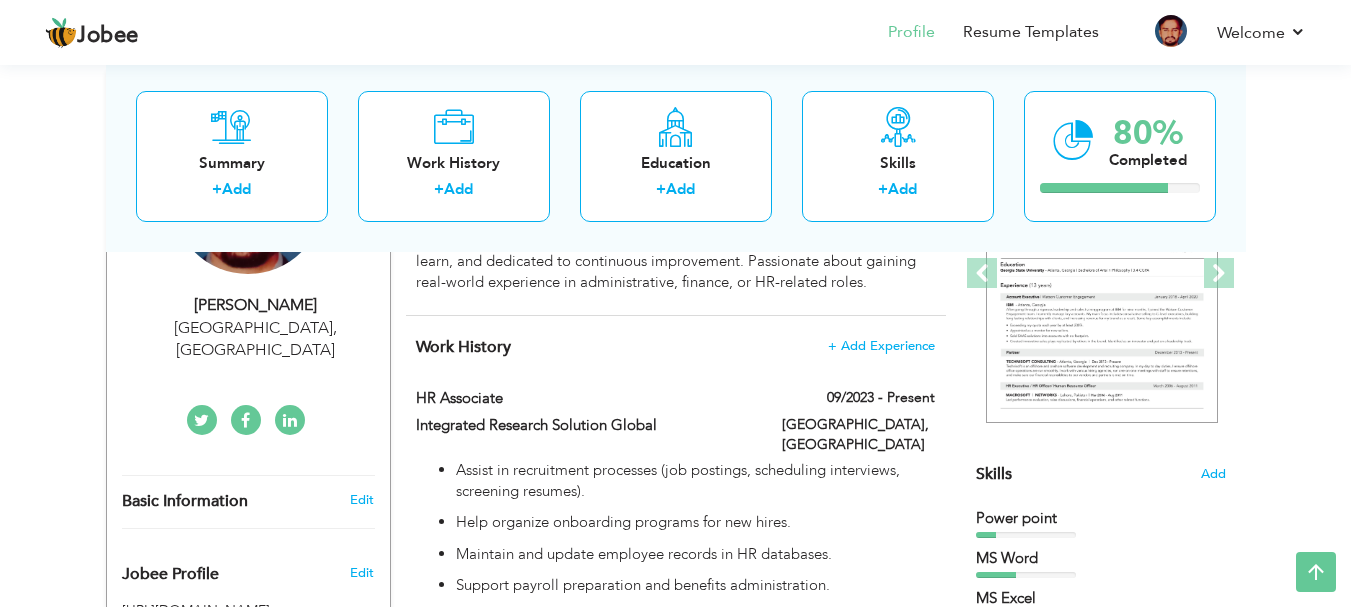 click on "Edit" at bounding box center (365, 500) 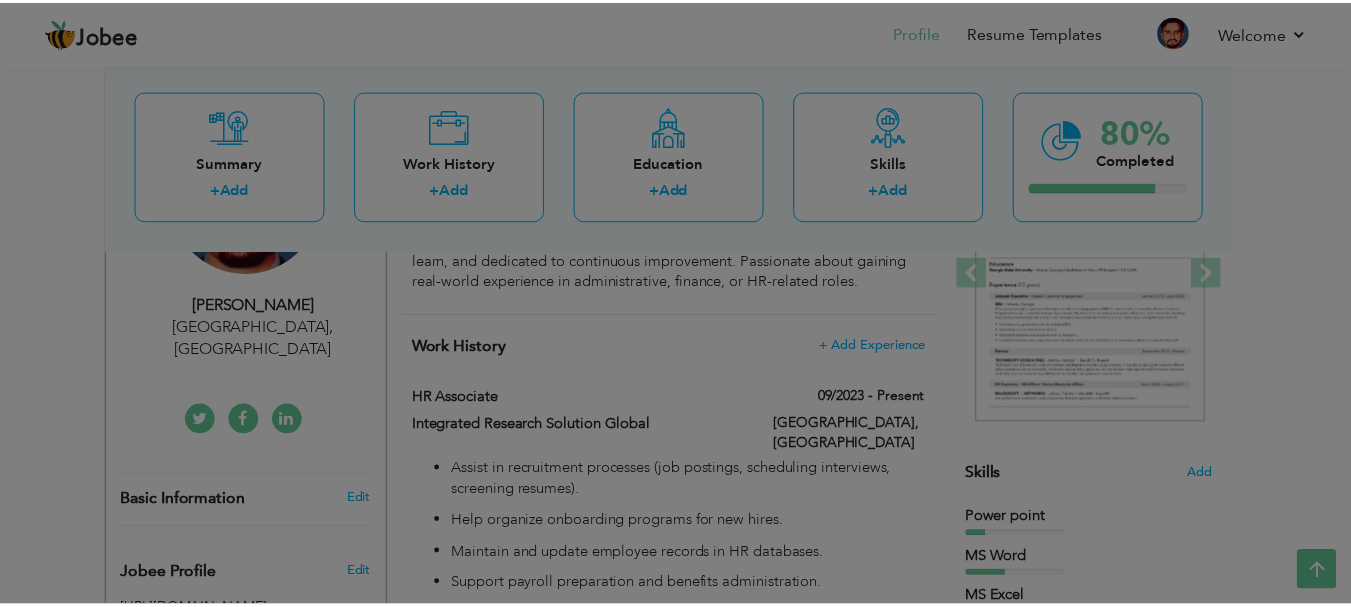 scroll, scrollTop: 0, scrollLeft: 0, axis: both 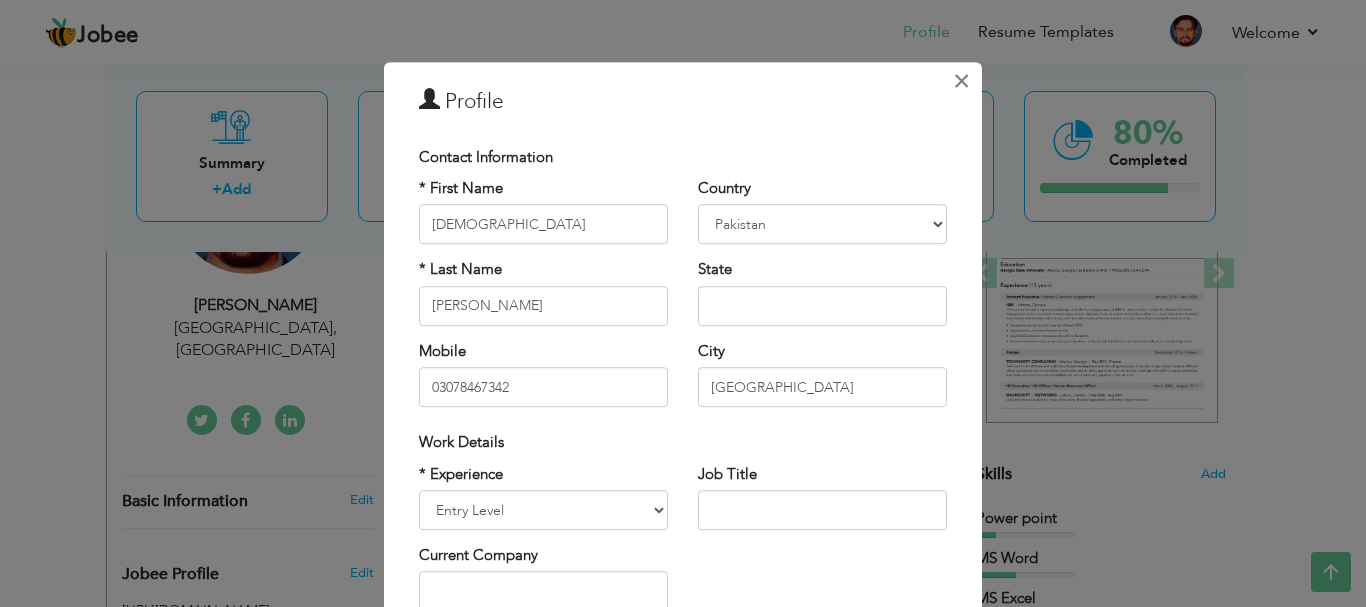 click on "×" at bounding box center [961, 81] 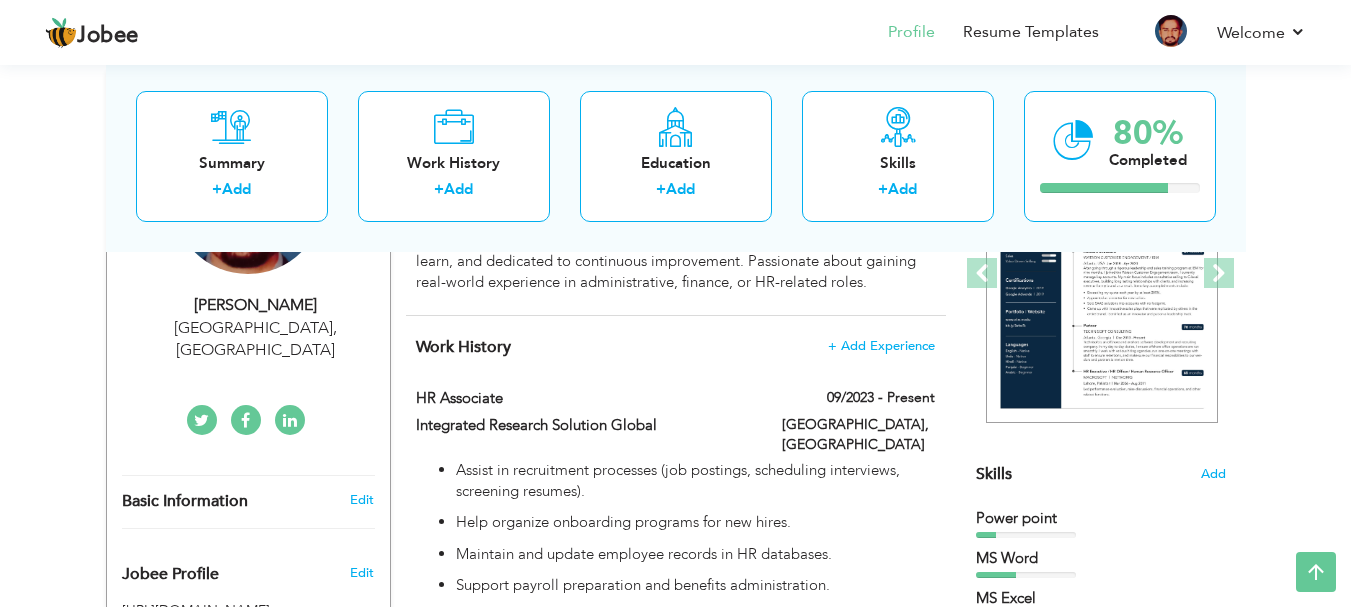 click on "Edit" at bounding box center (365, 568) 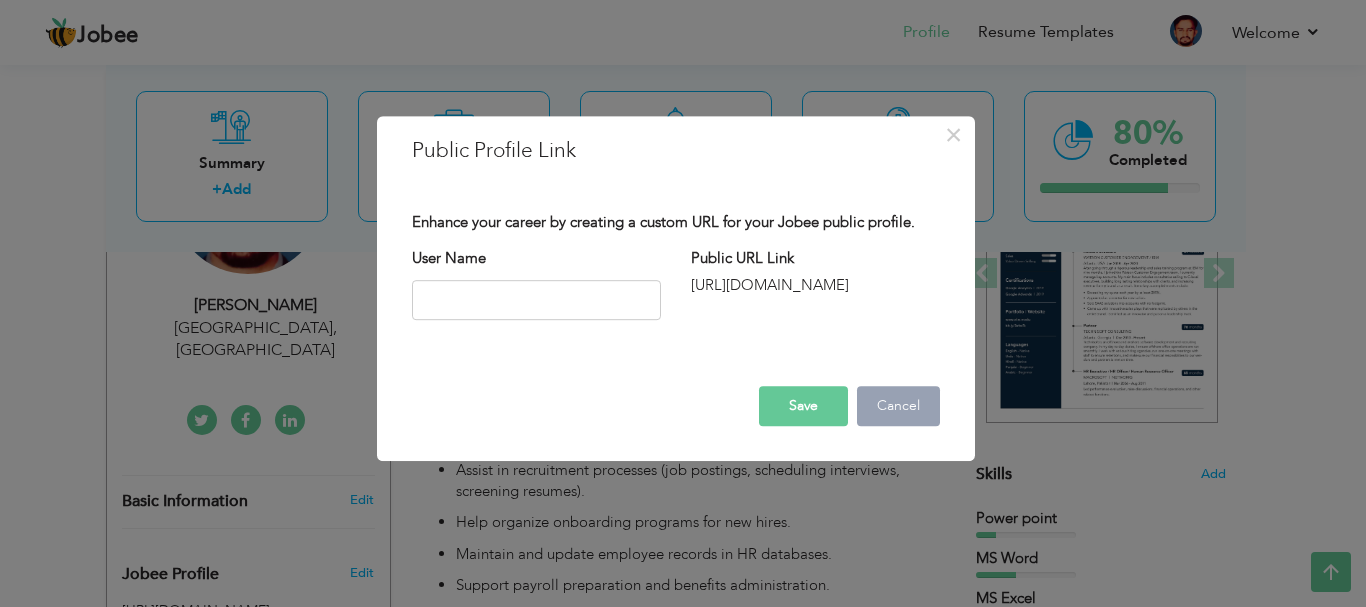 click on "Cancel" at bounding box center (898, 406) 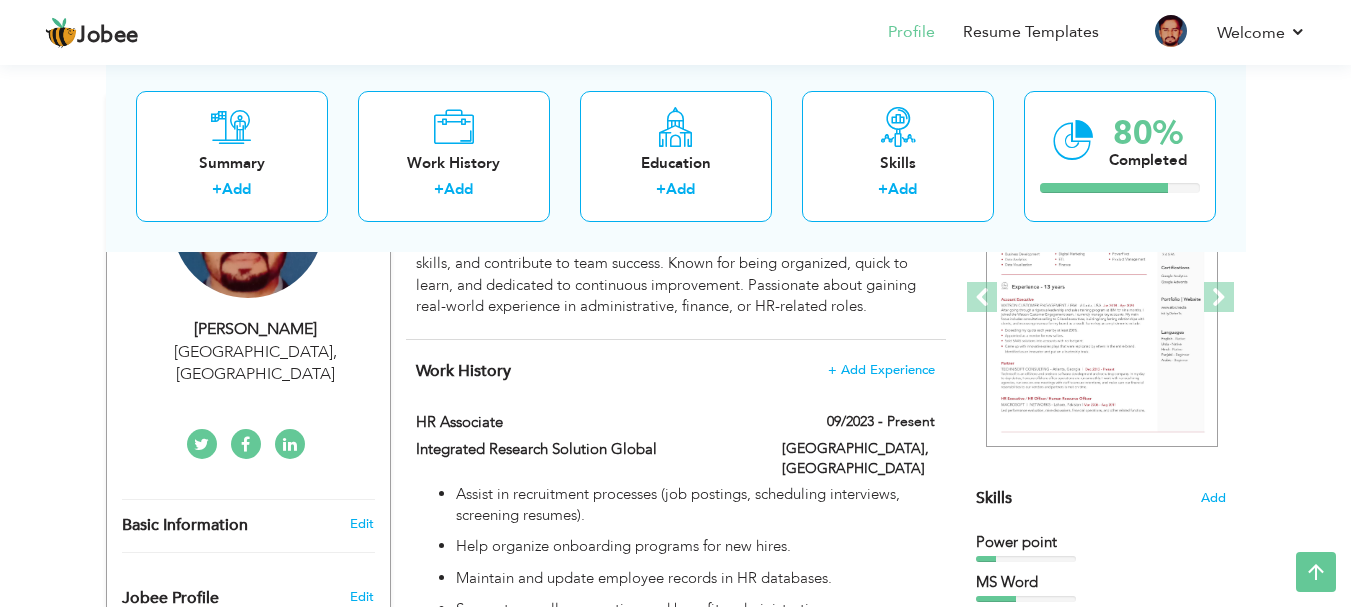 scroll, scrollTop: 36, scrollLeft: 0, axis: vertical 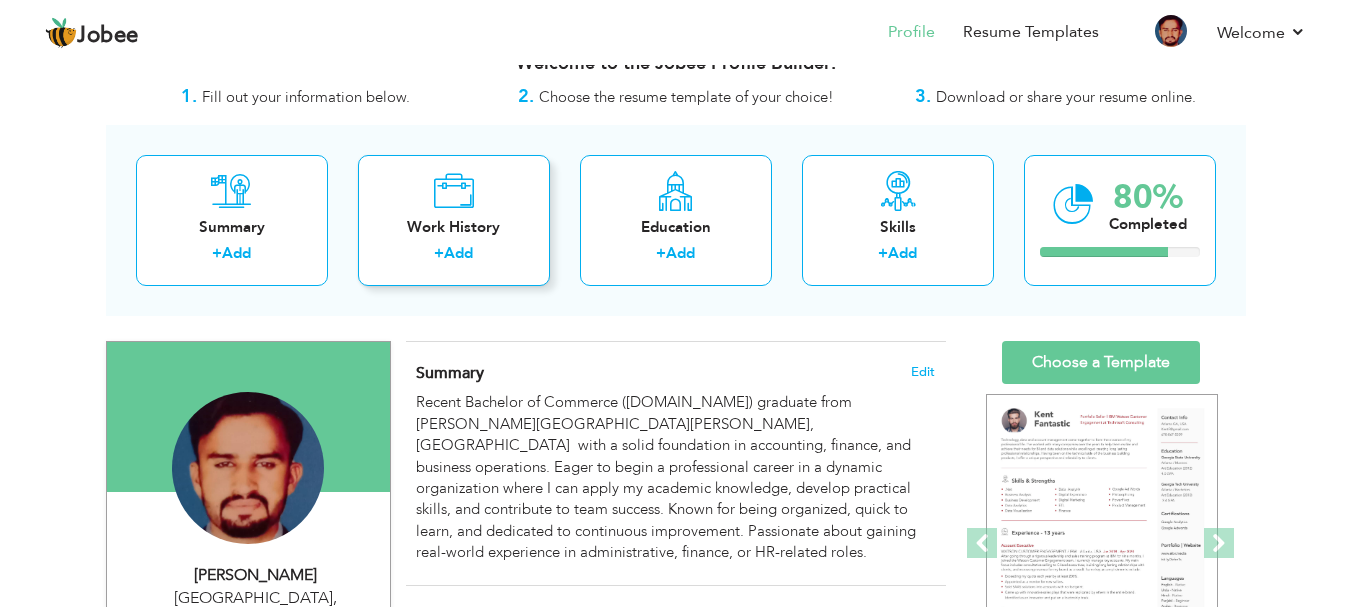 click on "Work History" at bounding box center [454, 227] 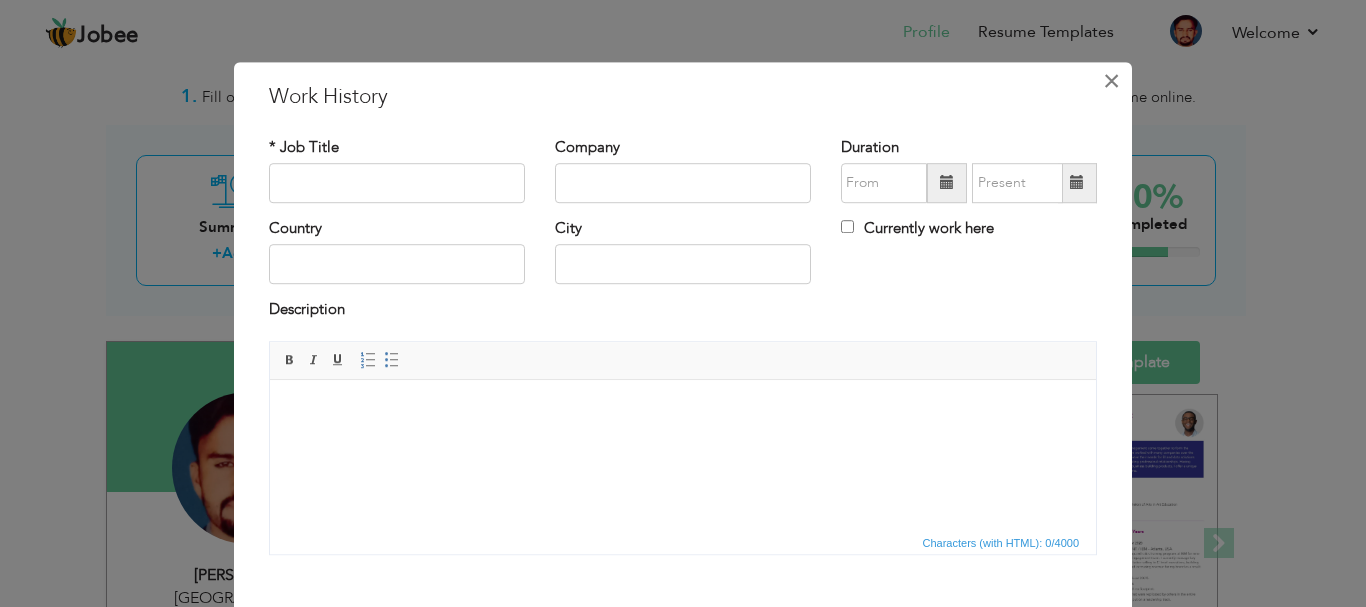 click on "×" at bounding box center (1111, 81) 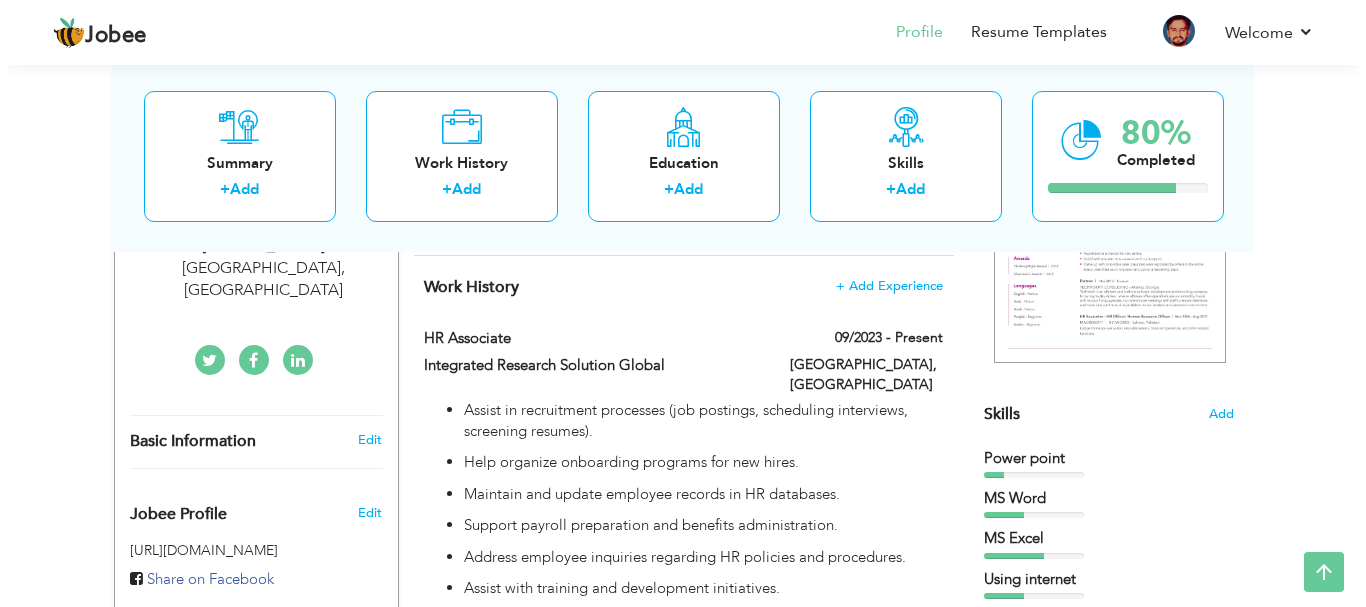 scroll, scrollTop: 354, scrollLeft: 0, axis: vertical 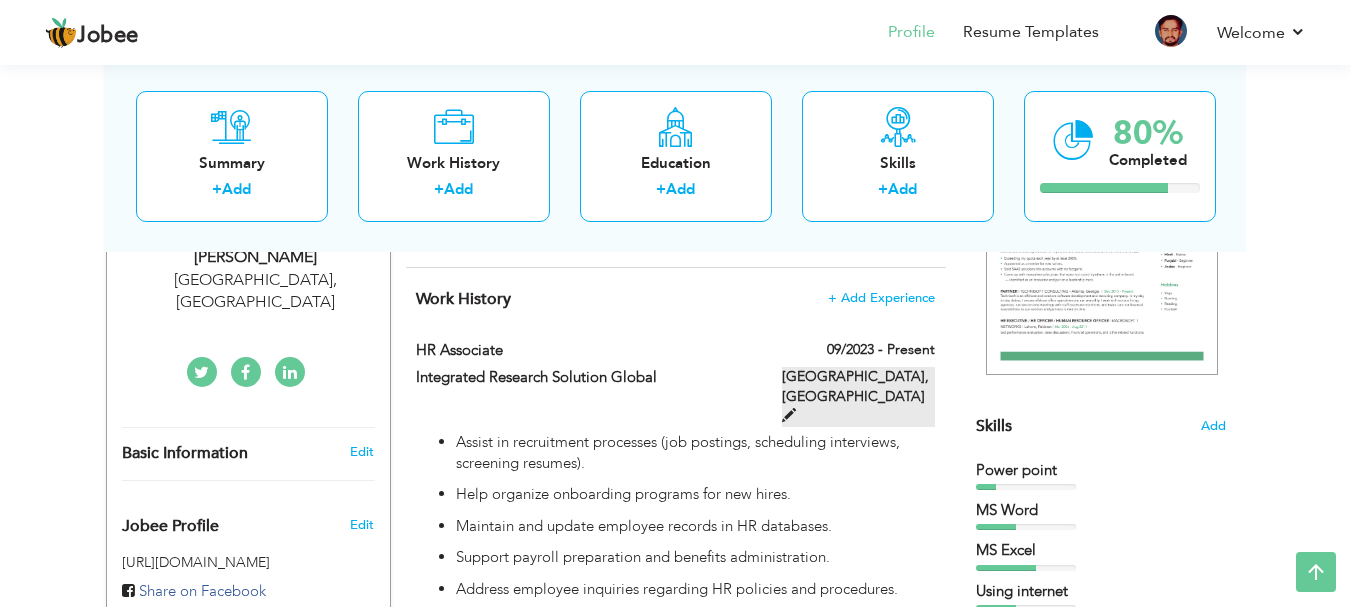 click at bounding box center [789, 415] 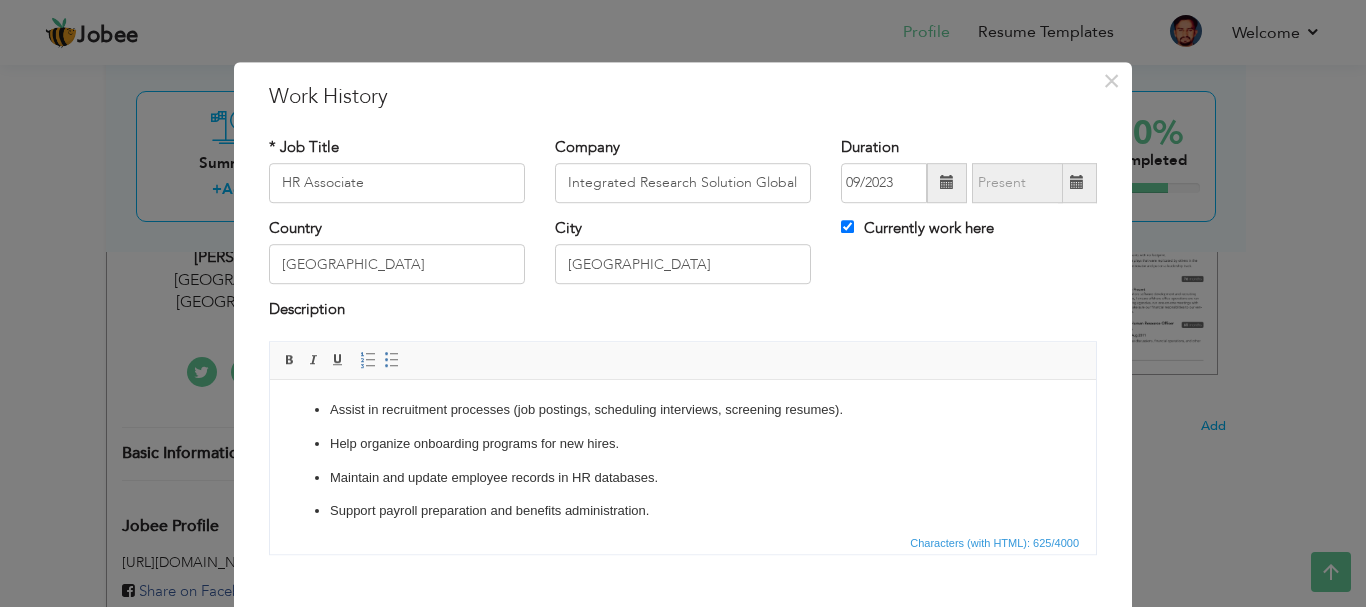 click on "Currently work here" at bounding box center [917, 228] 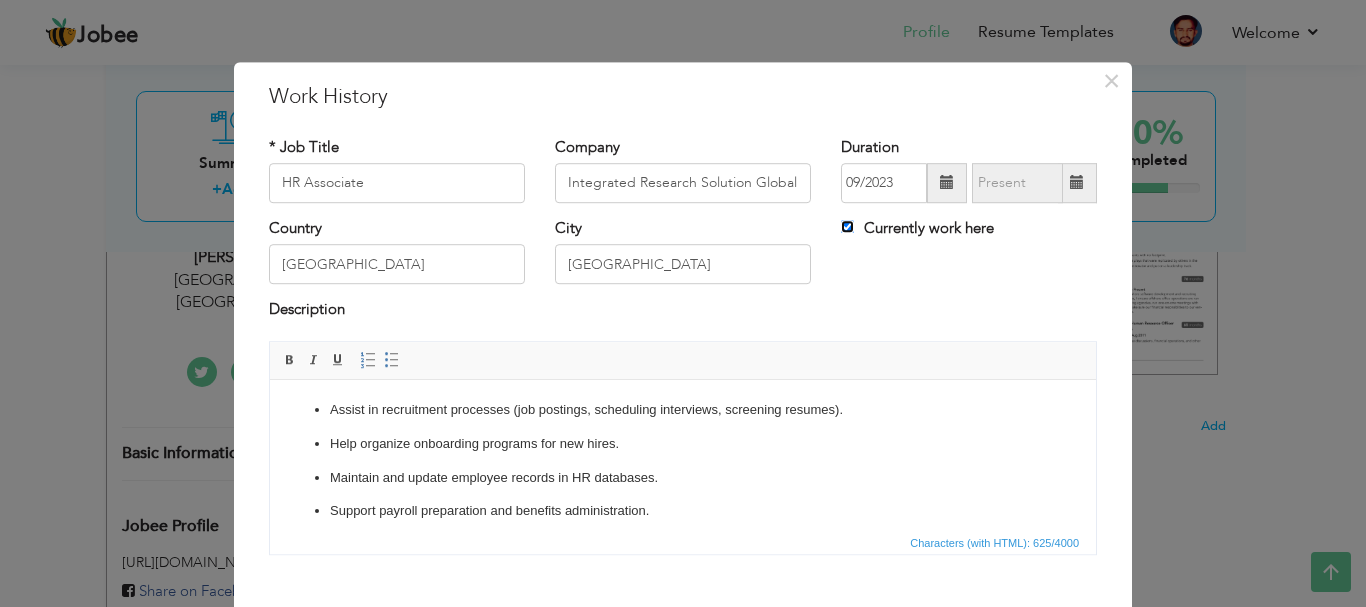 click on "Currently work here" at bounding box center (847, 226) 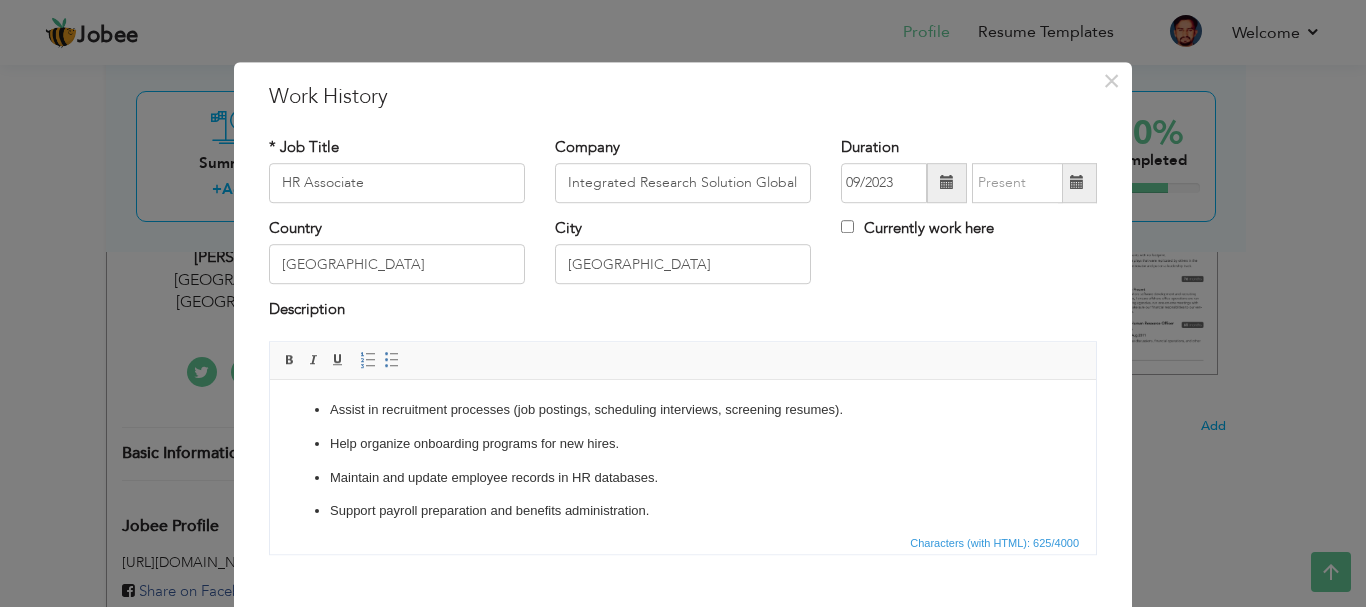drag, startPoint x: 1363, startPoint y: 819, endPoint x: 1090, endPoint y: 443, distance: 464.6558 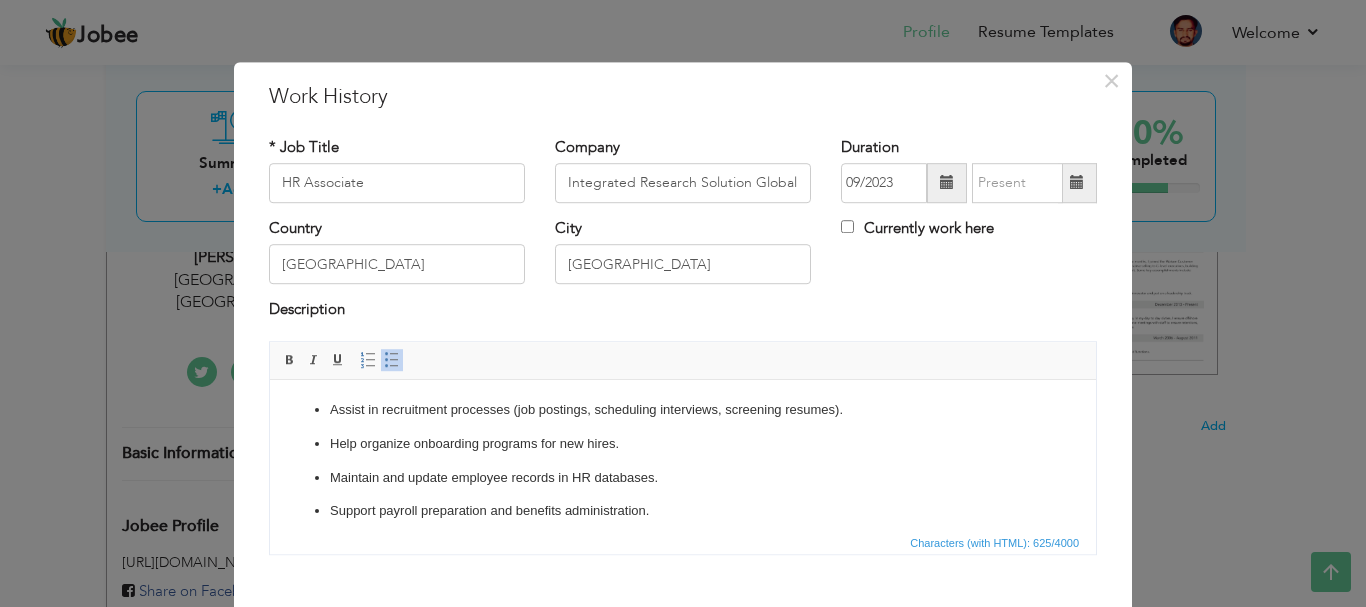 scroll, scrollTop: 147, scrollLeft: 0, axis: vertical 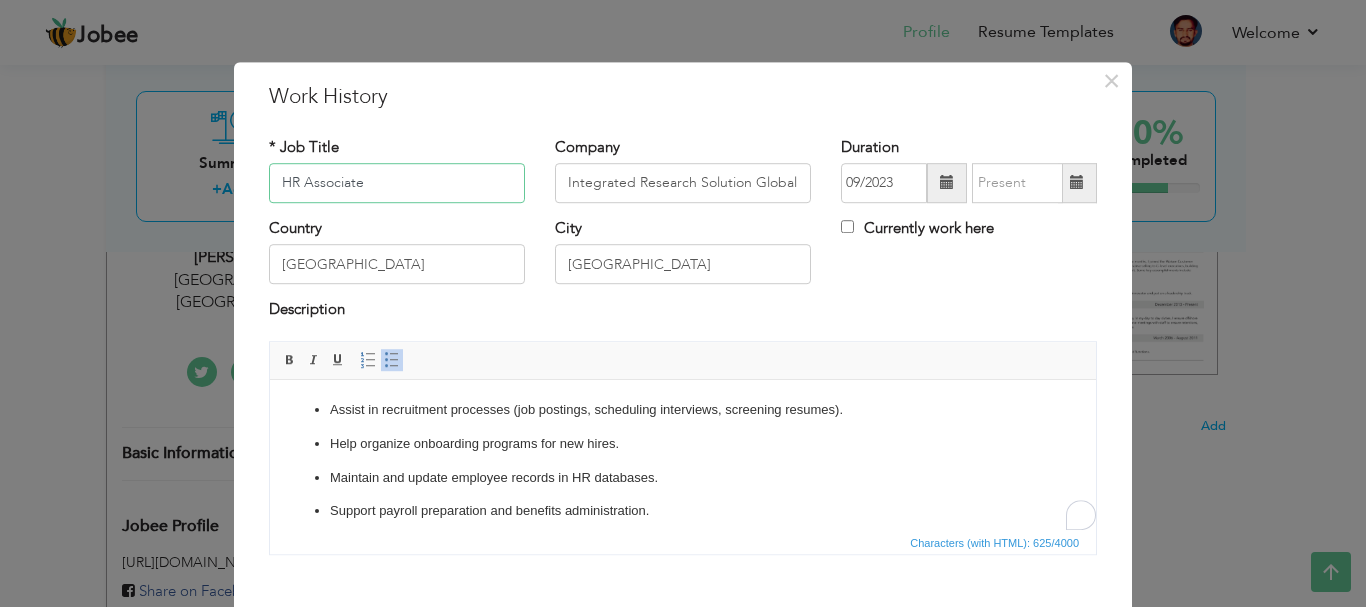 click on "HR Associate" at bounding box center [397, 183] 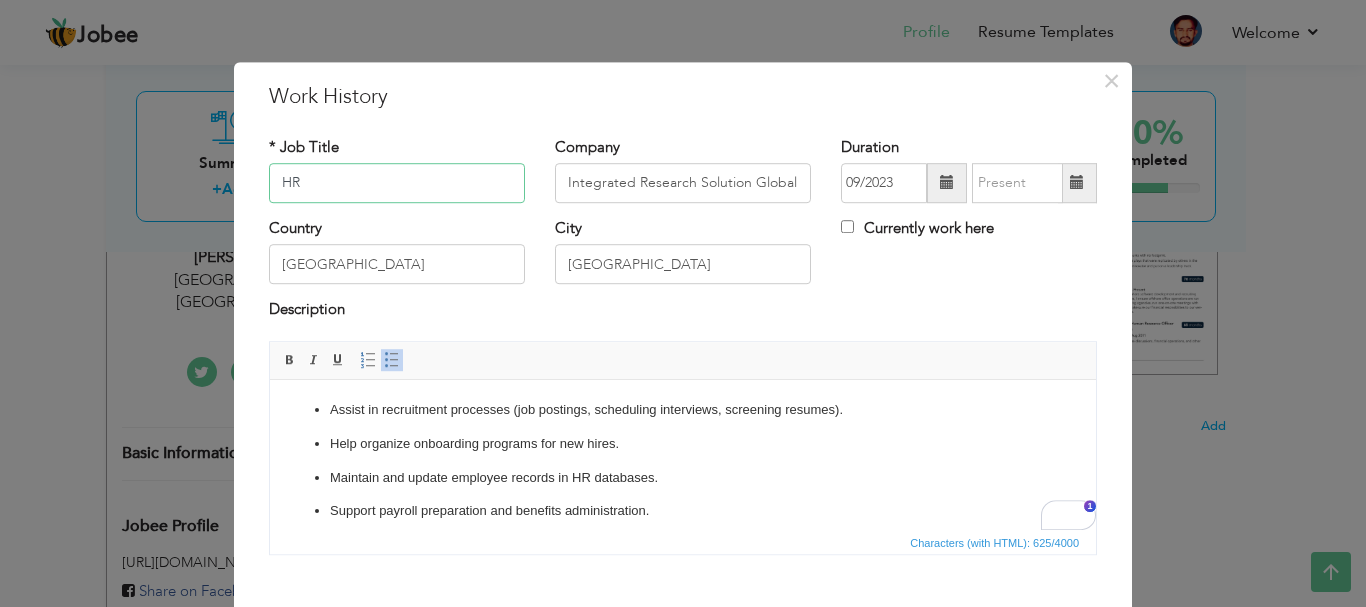 type on "H" 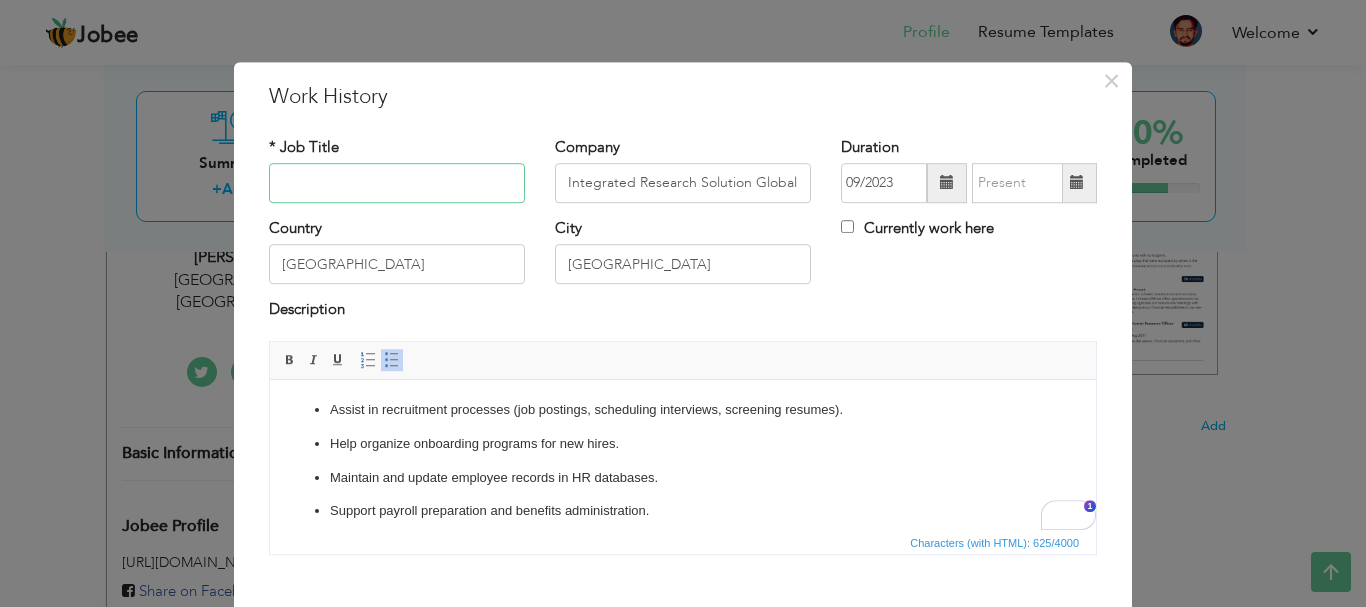 type 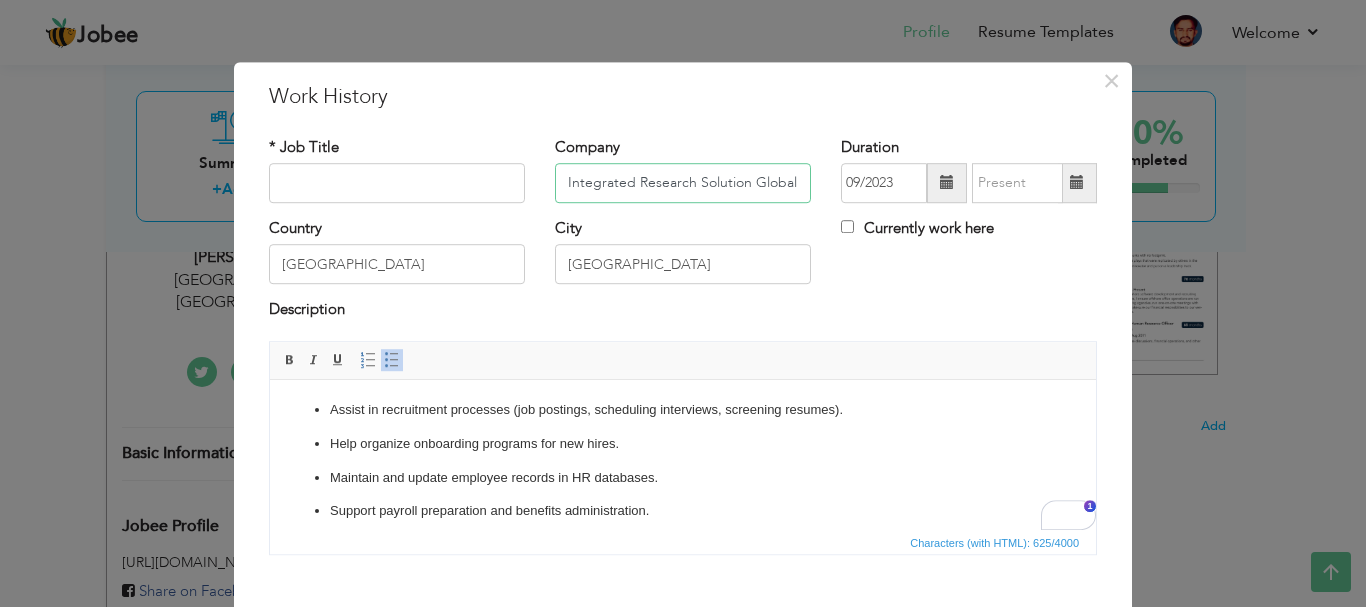 click on "Integrated Research Solution Global" at bounding box center [683, 183] 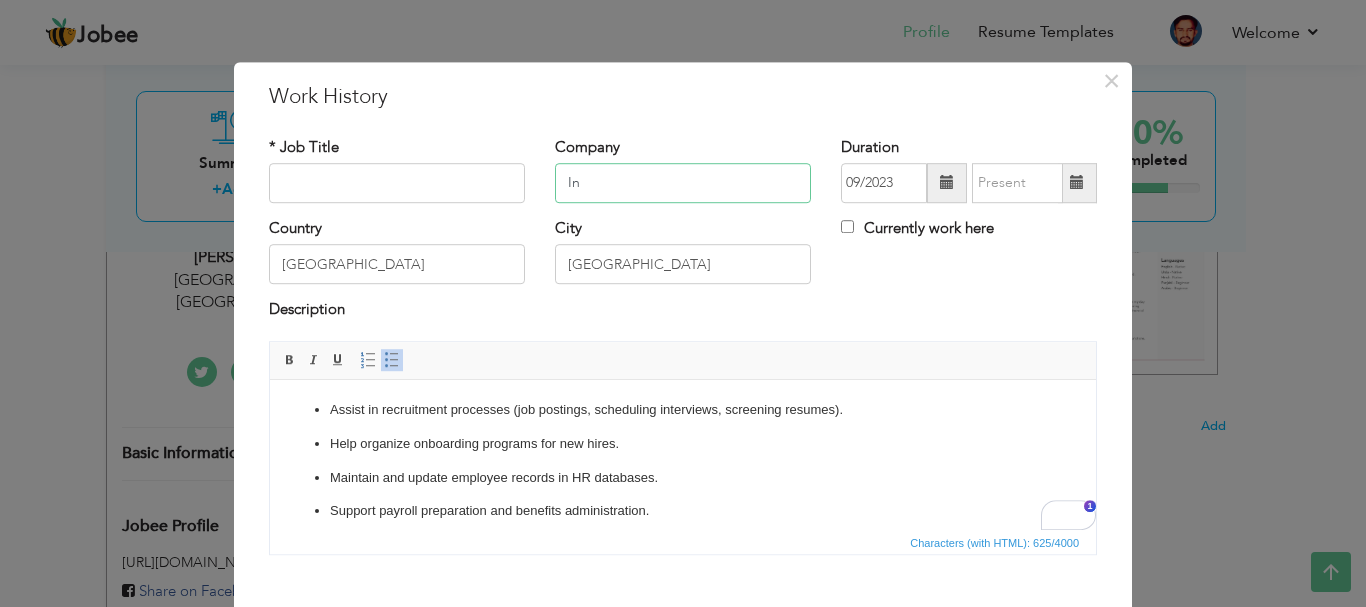 type on "I" 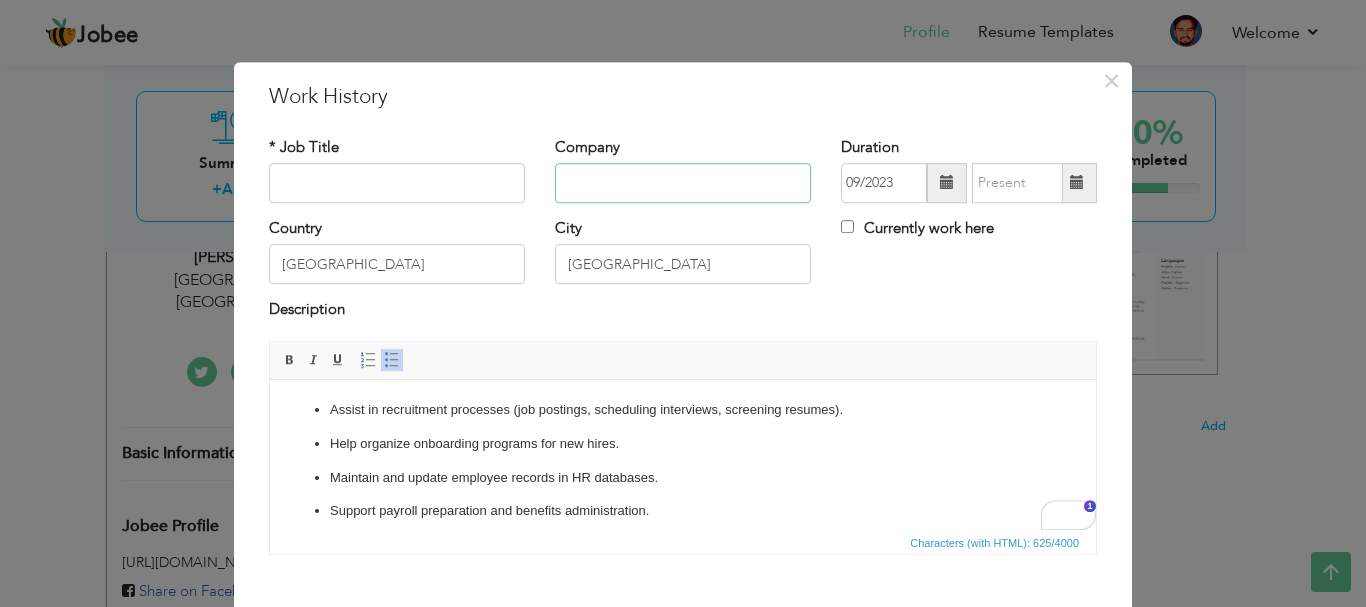 type 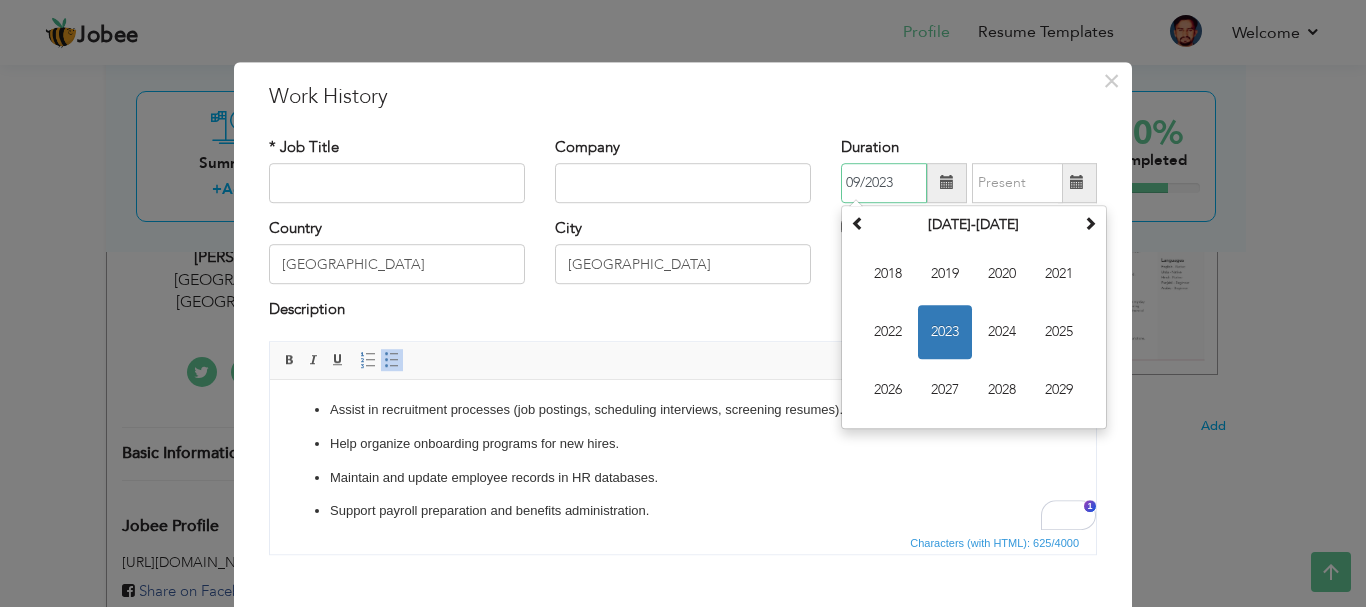 click on "09/2023" at bounding box center [884, 183] 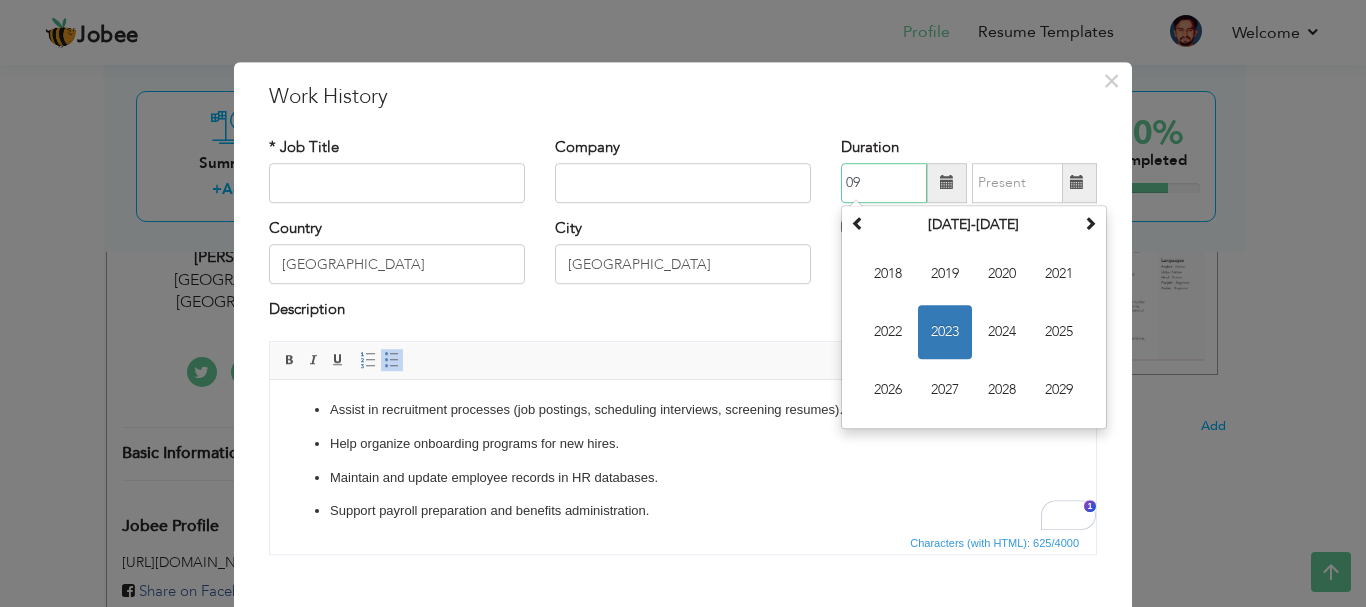 type on "0" 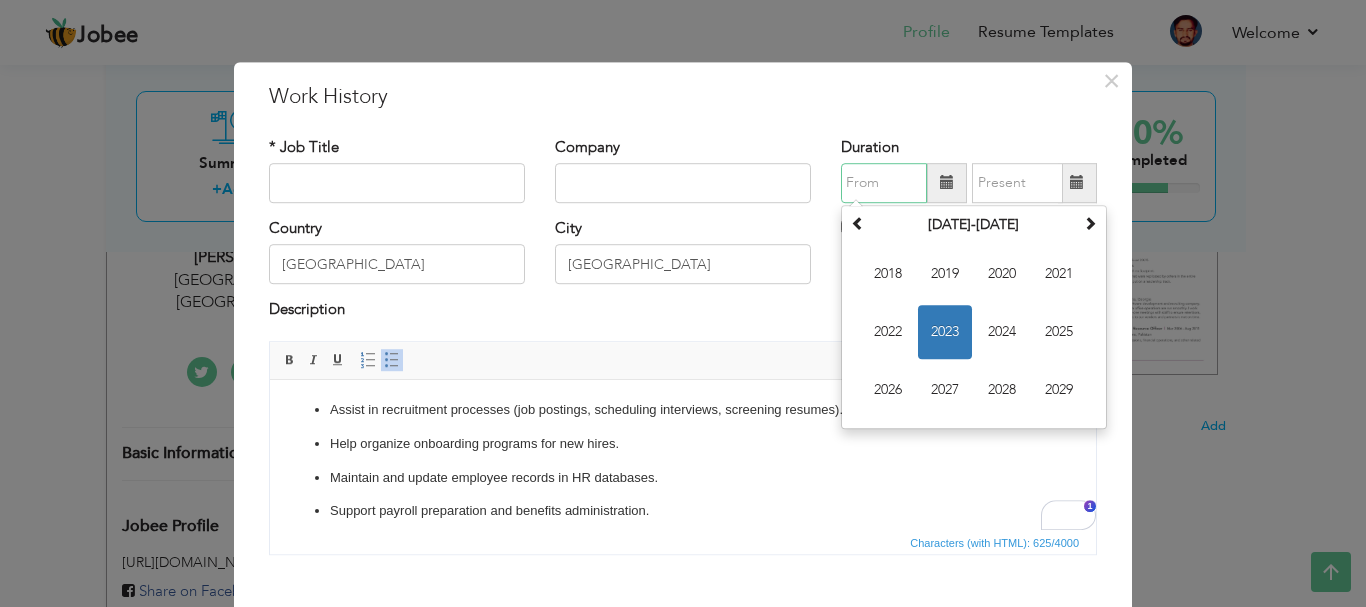 type 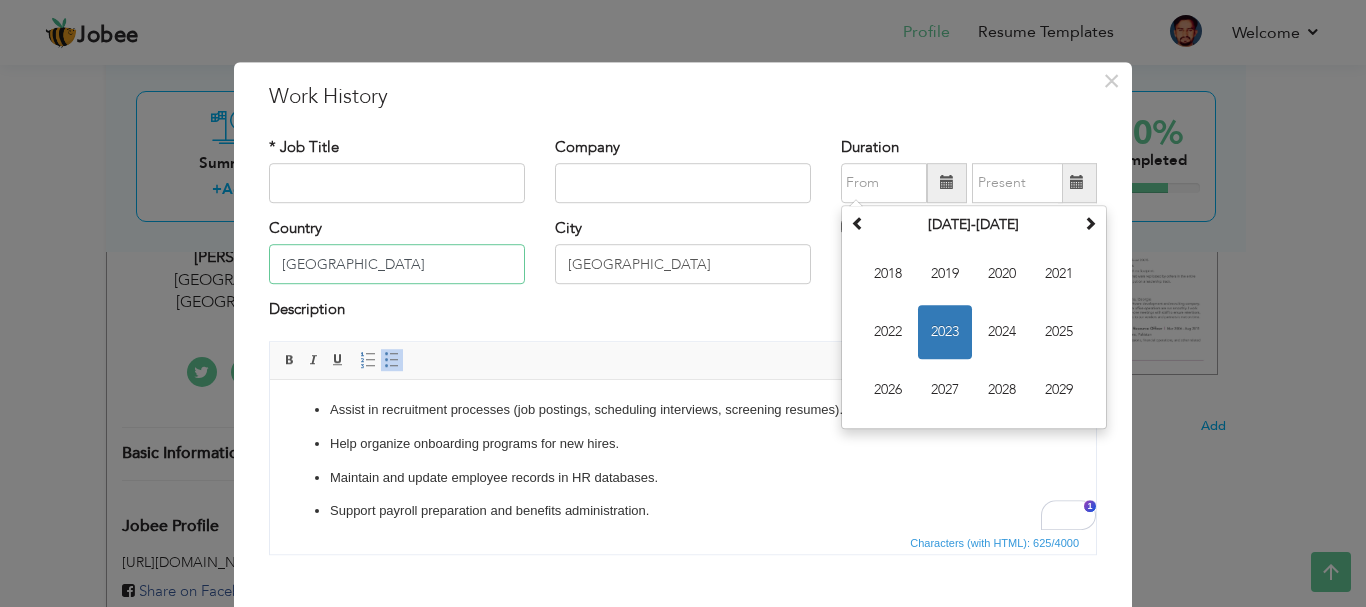 click on "[GEOGRAPHIC_DATA]" at bounding box center (397, 265) 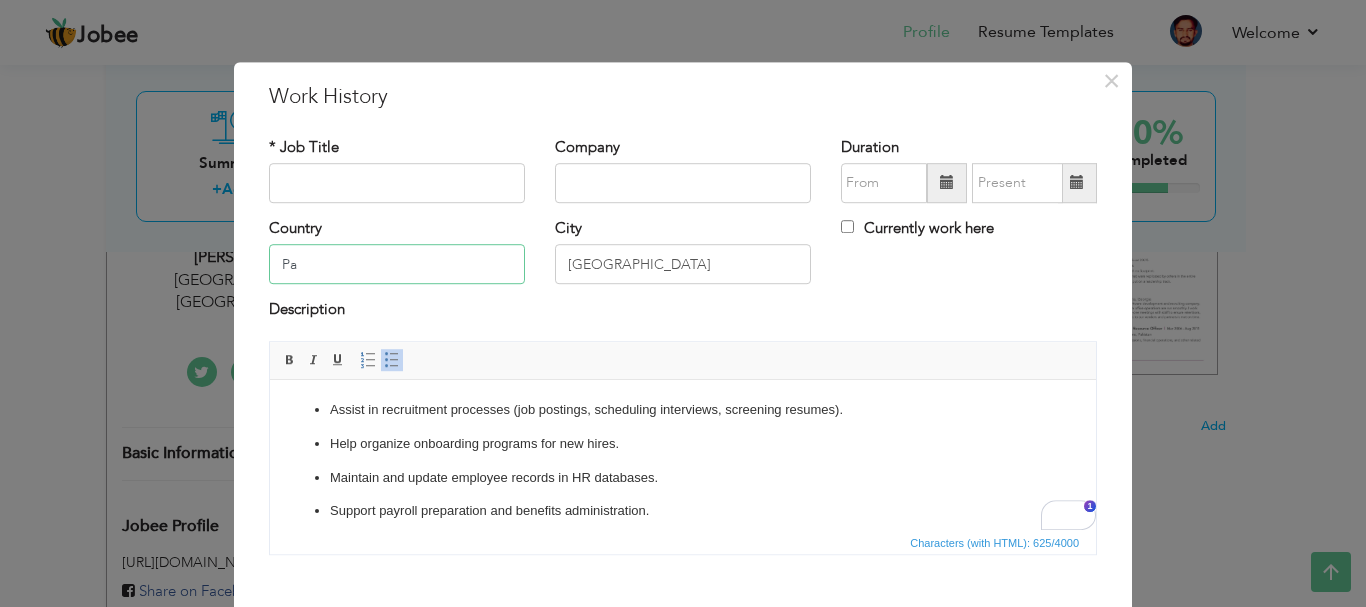 type on "P" 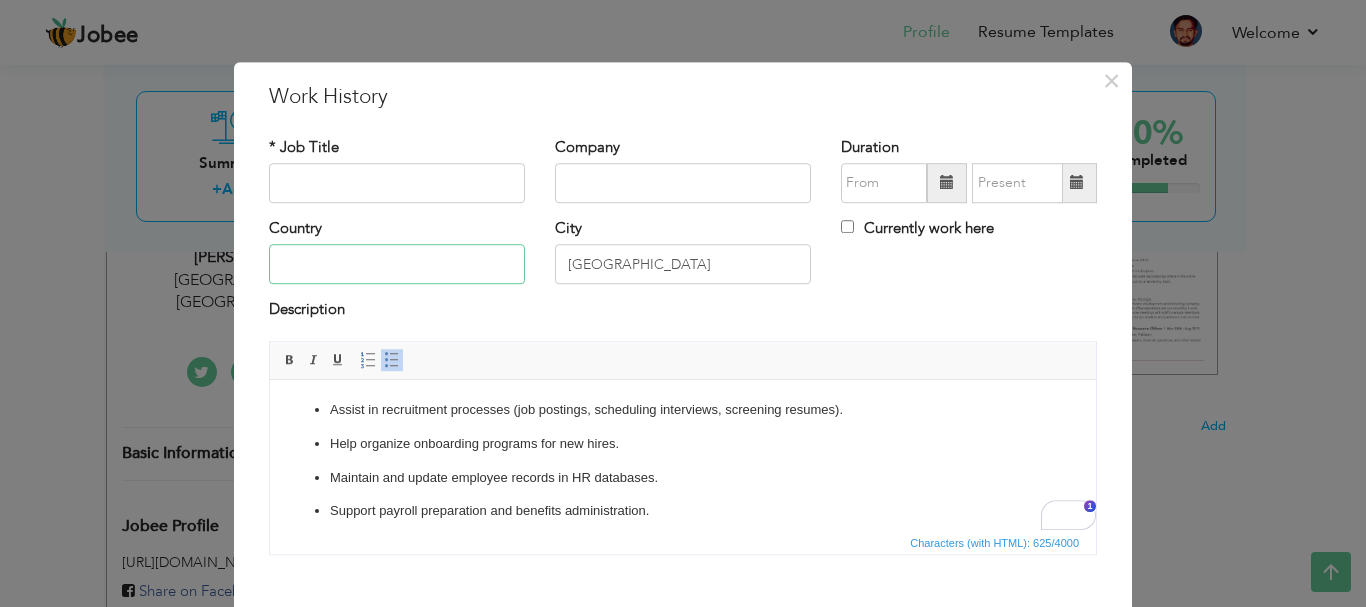 type 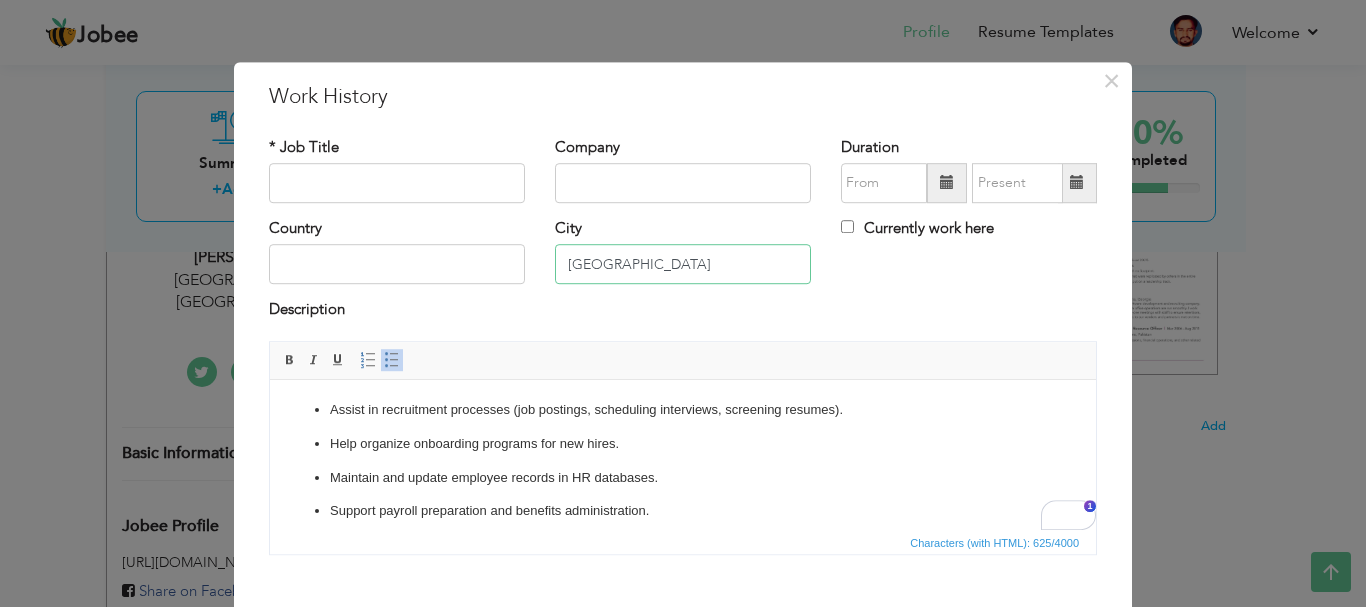 click on "[GEOGRAPHIC_DATA]" at bounding box center [683, 265] 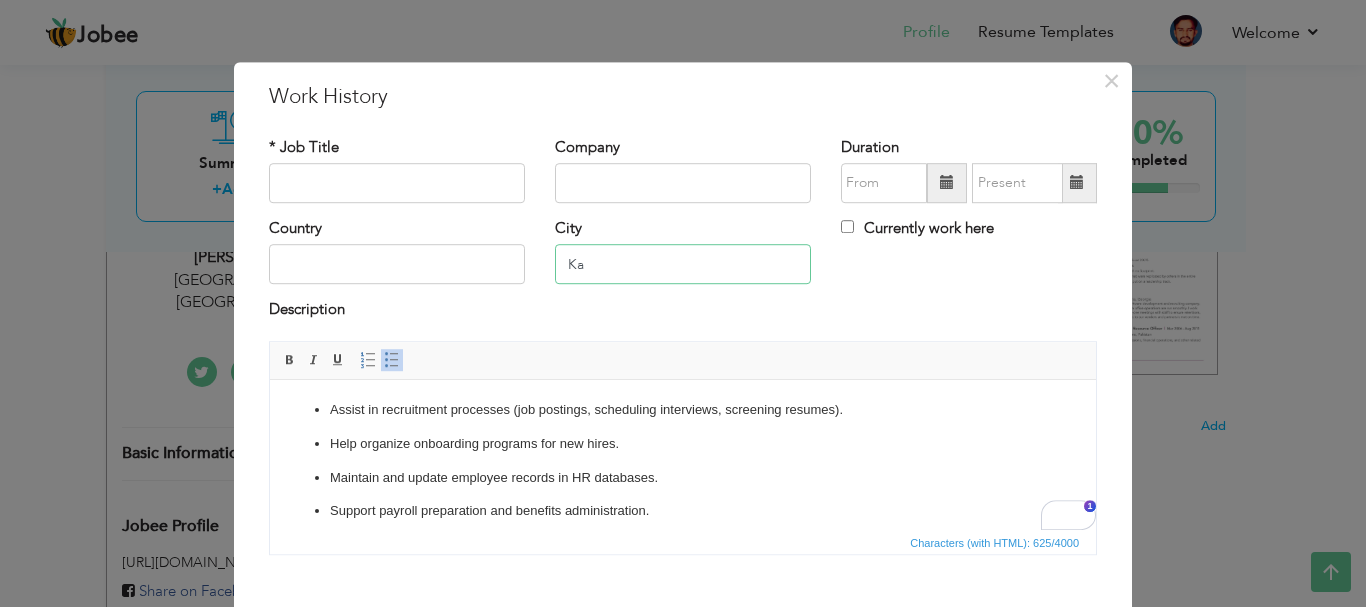type on "K" 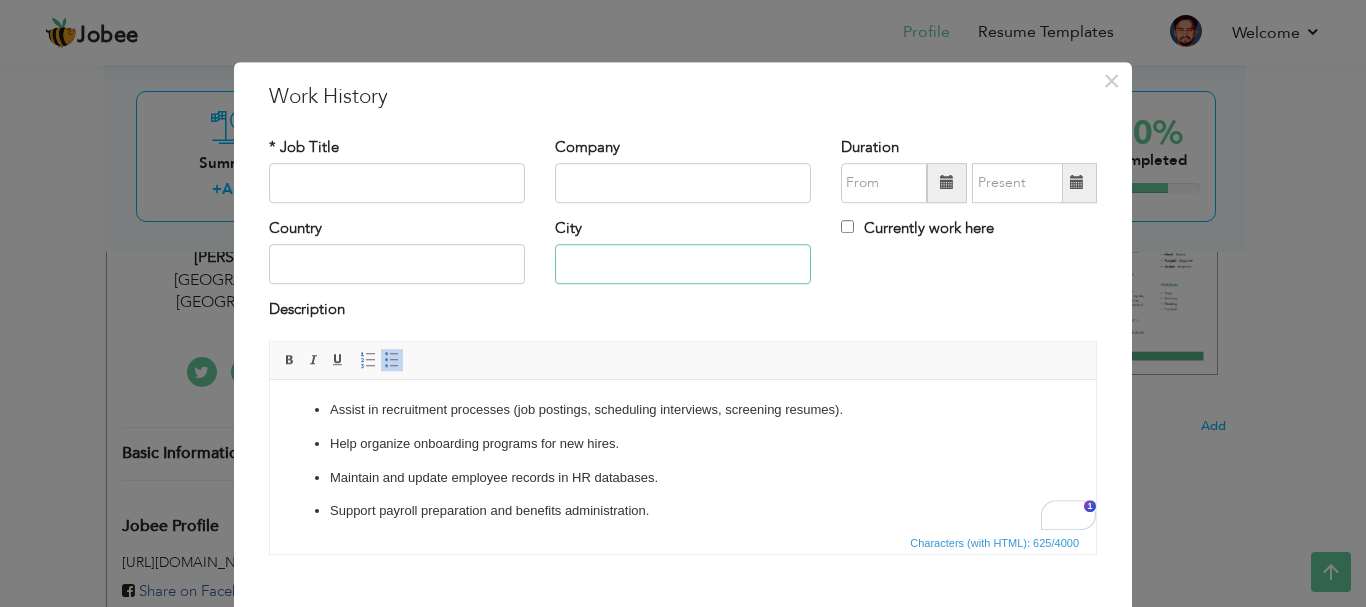 type 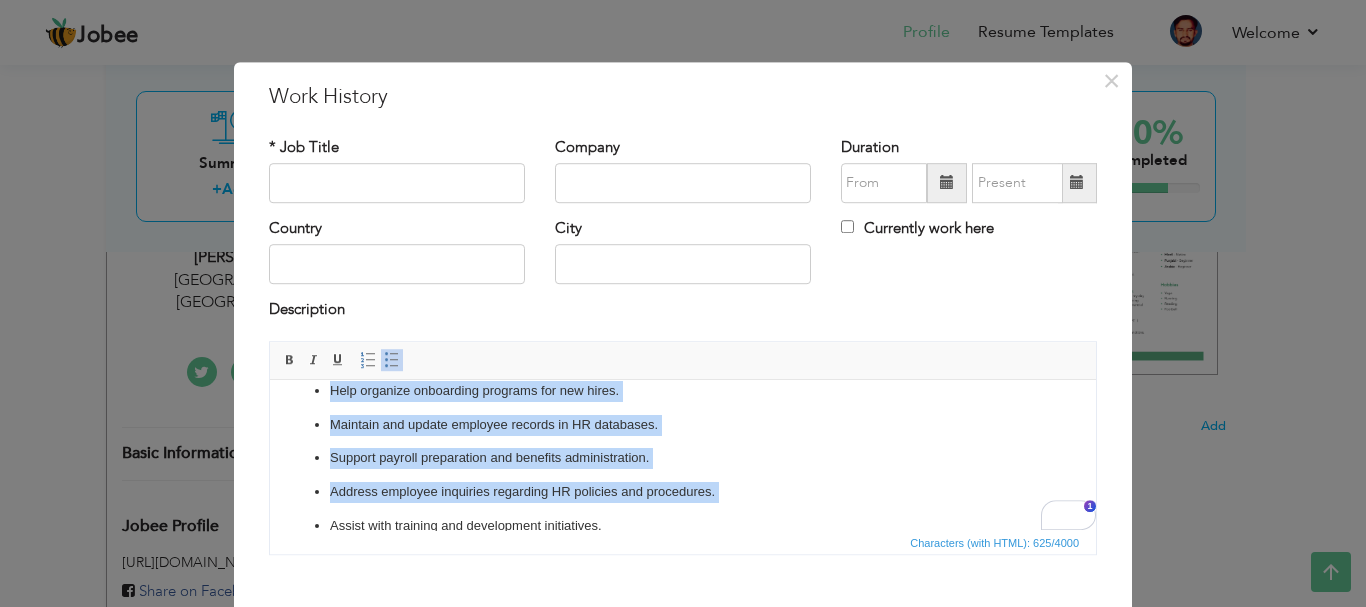 scroll, scrollTop: 147, scrollLeft: 0, axis: vertical 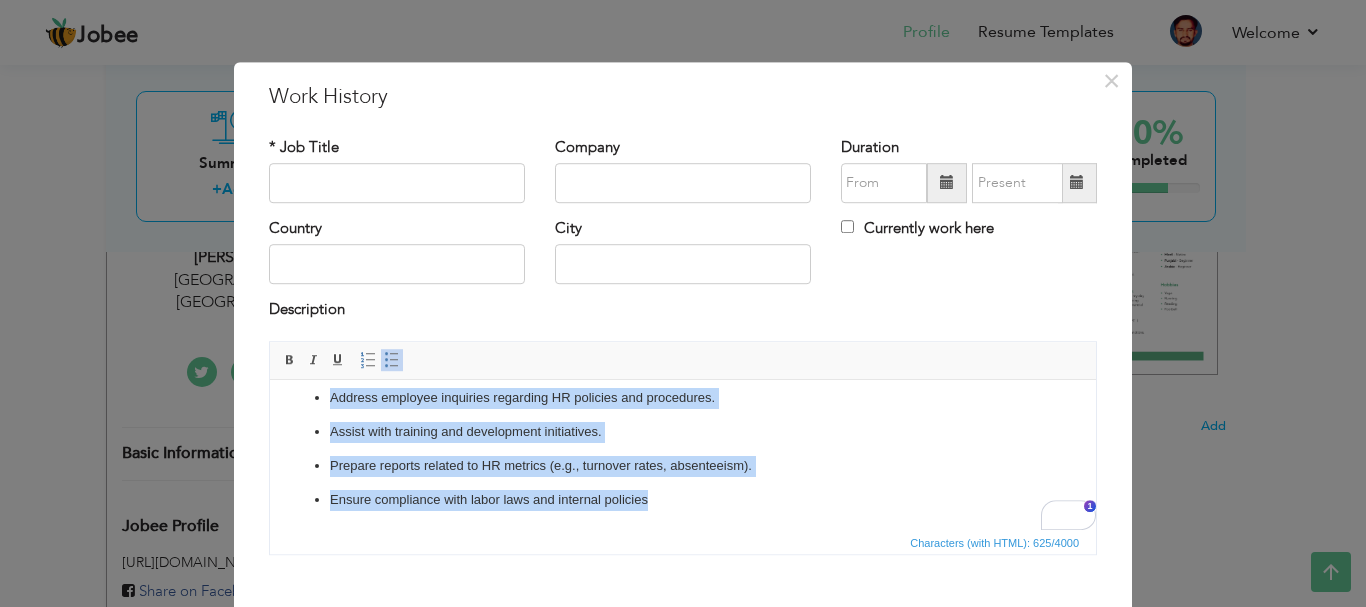 drag, startPoint x: 337, startPoint y: 406, endPoint x: 709, endPoint y: 560, distance: 402.61646 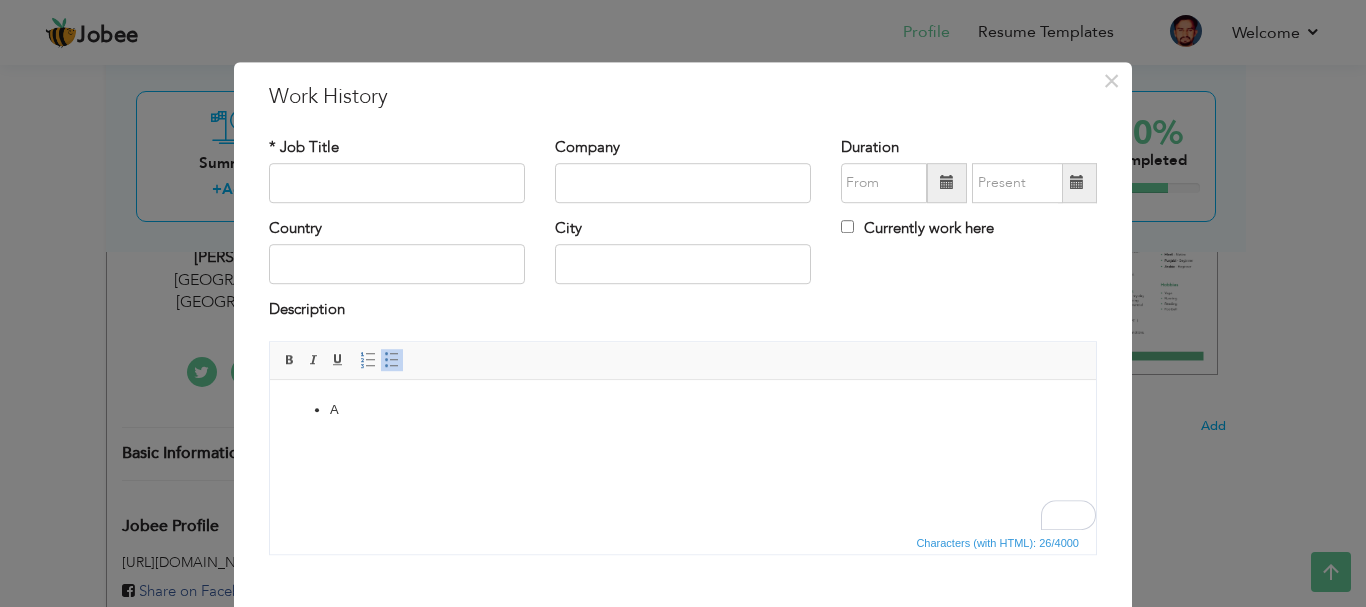 scroll, scrollTop: 0, scrollLeft: 0, axis: both 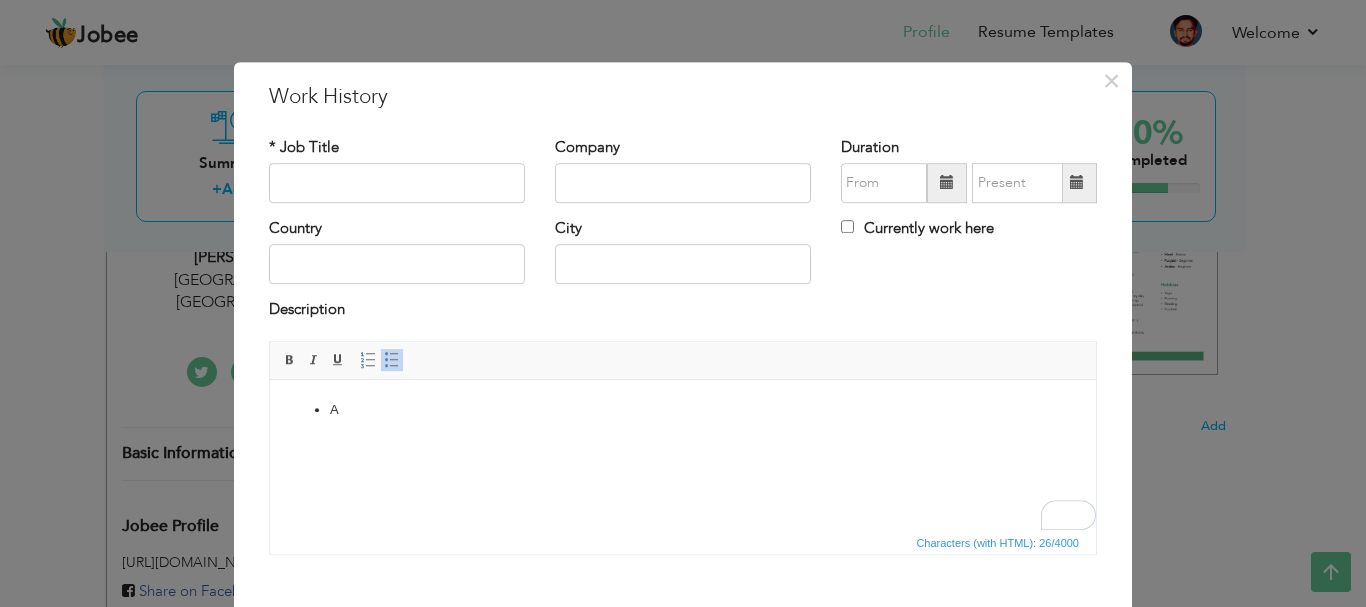 type 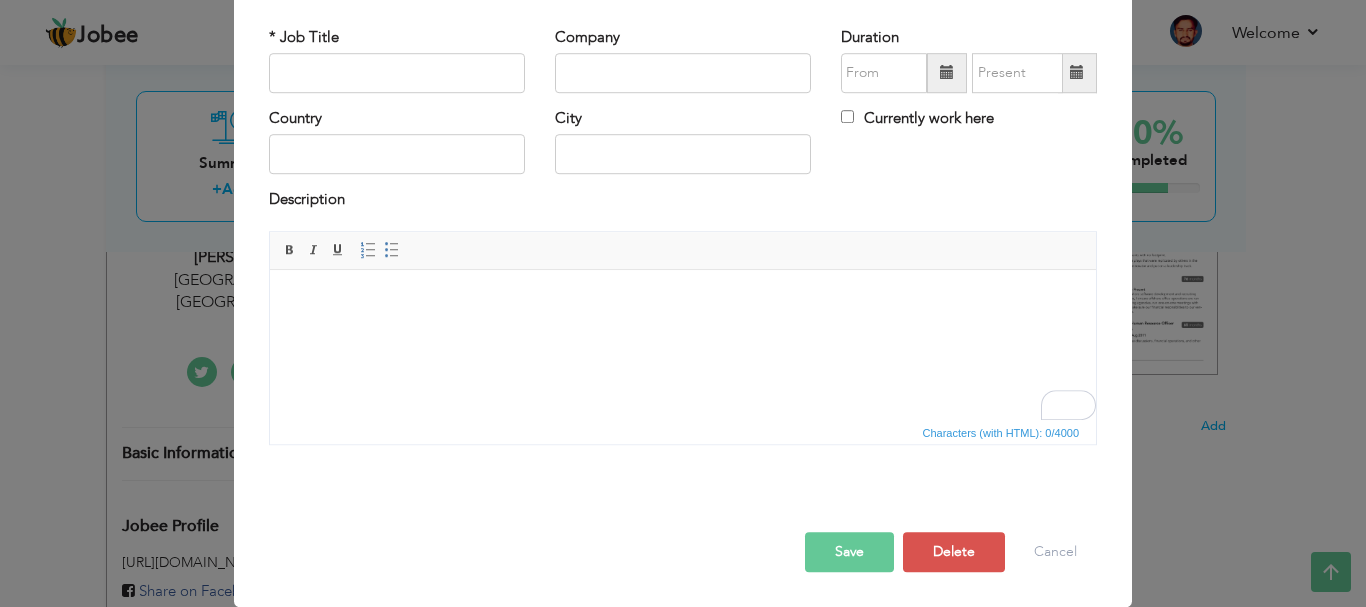 scroll, scrollTop: 109, scrollLeft: 0, axis: vertical 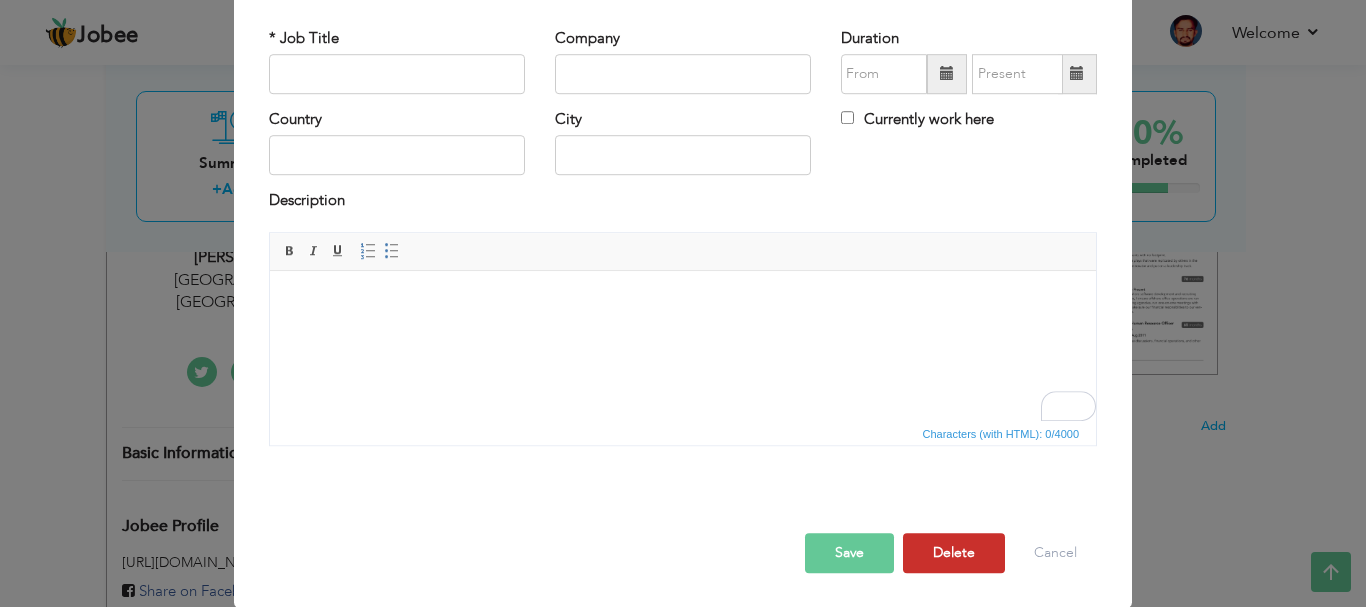 click on "Delete" at bounding box center [954, 553] 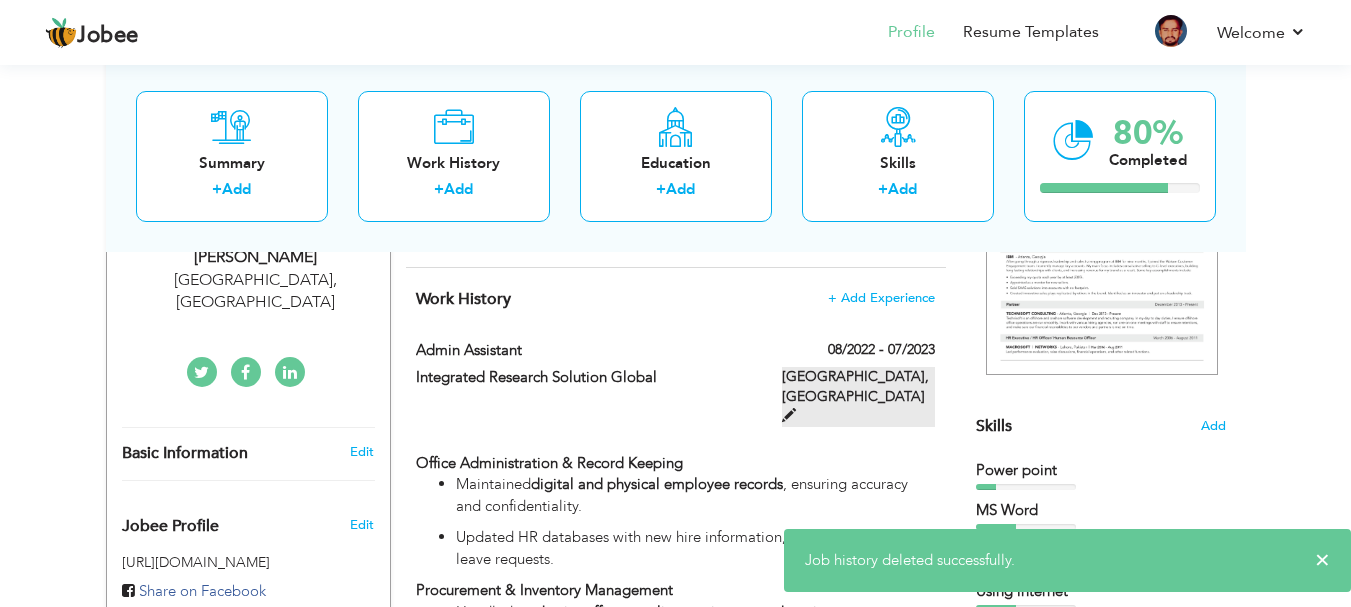 click at bounding box center (789, 415) 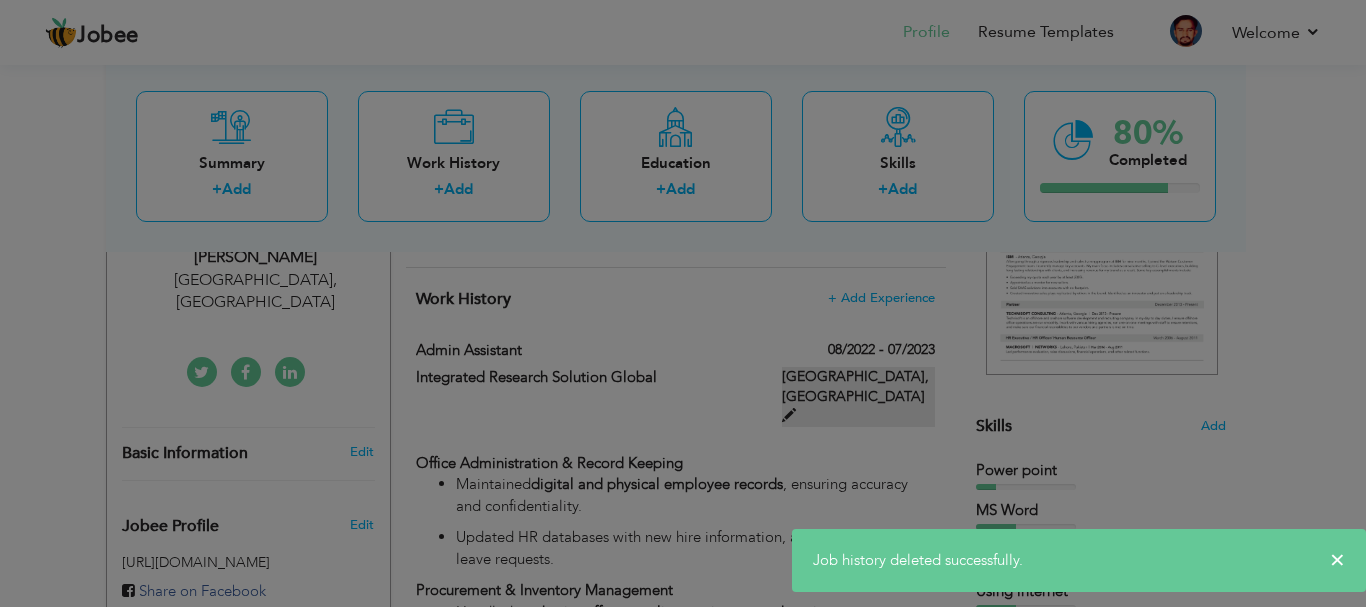 scroll, scrollTop: 0, scrollLeft: 0, axis: both 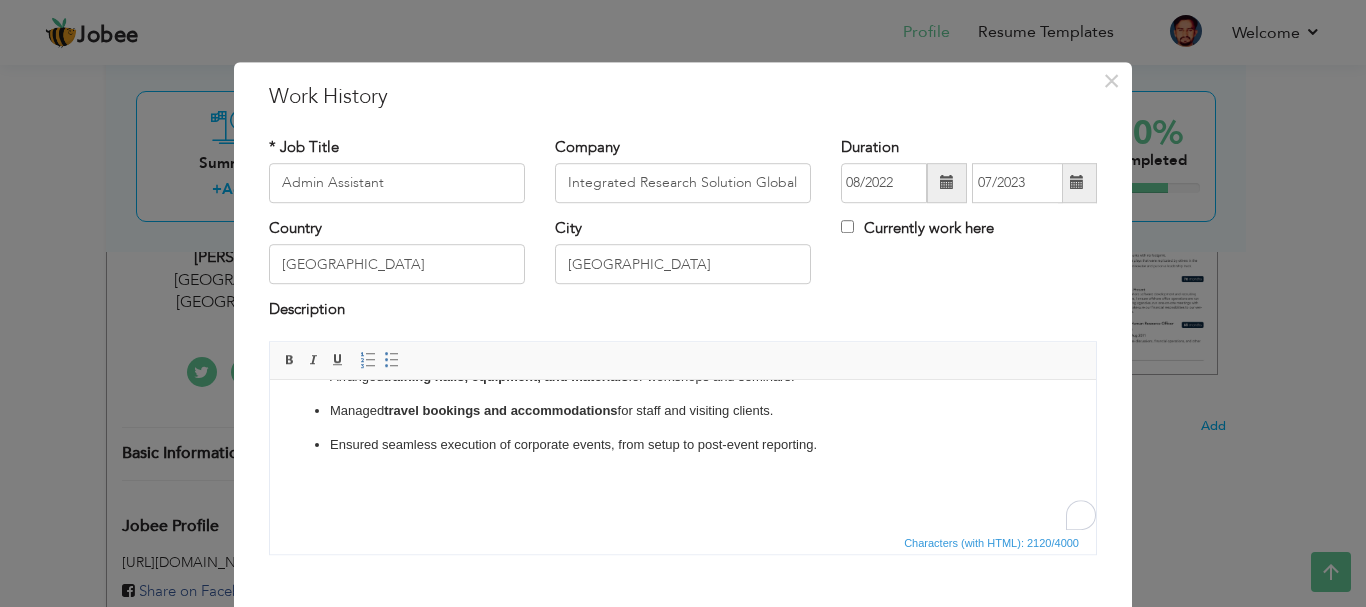 click on "Characters (with HTML): 2120/4000" at bounding box center (683, 542) 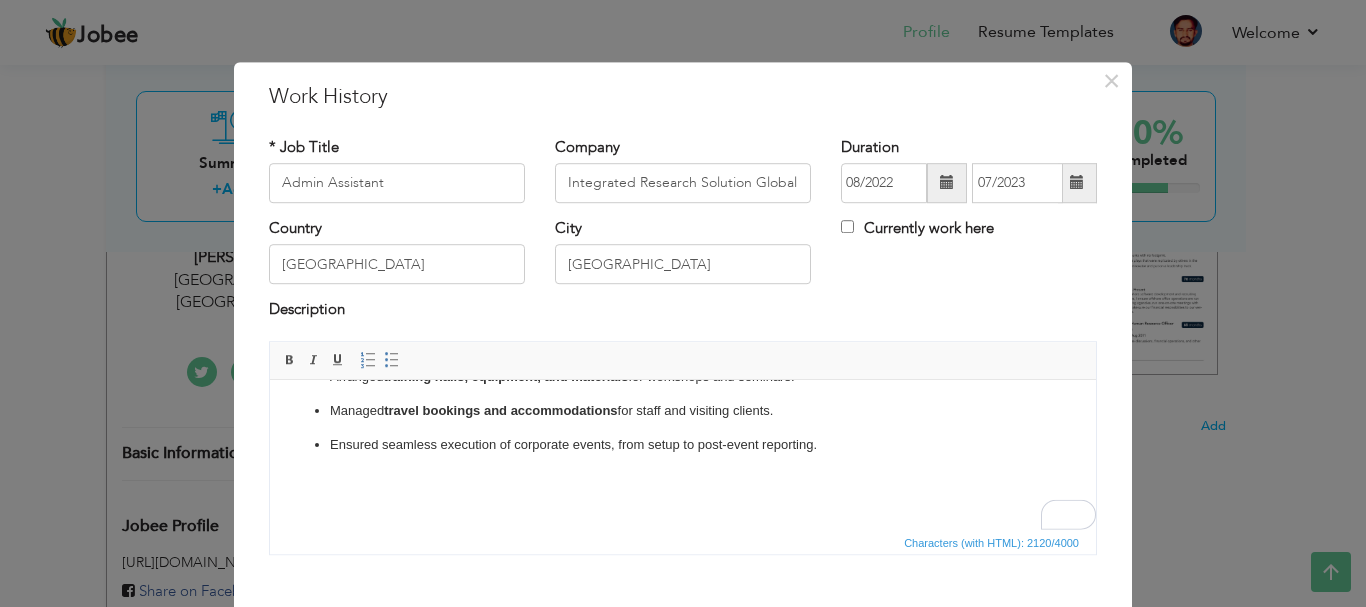 click on "Characters (with HTML): 2120/4000" at bounding box center [683, 542] 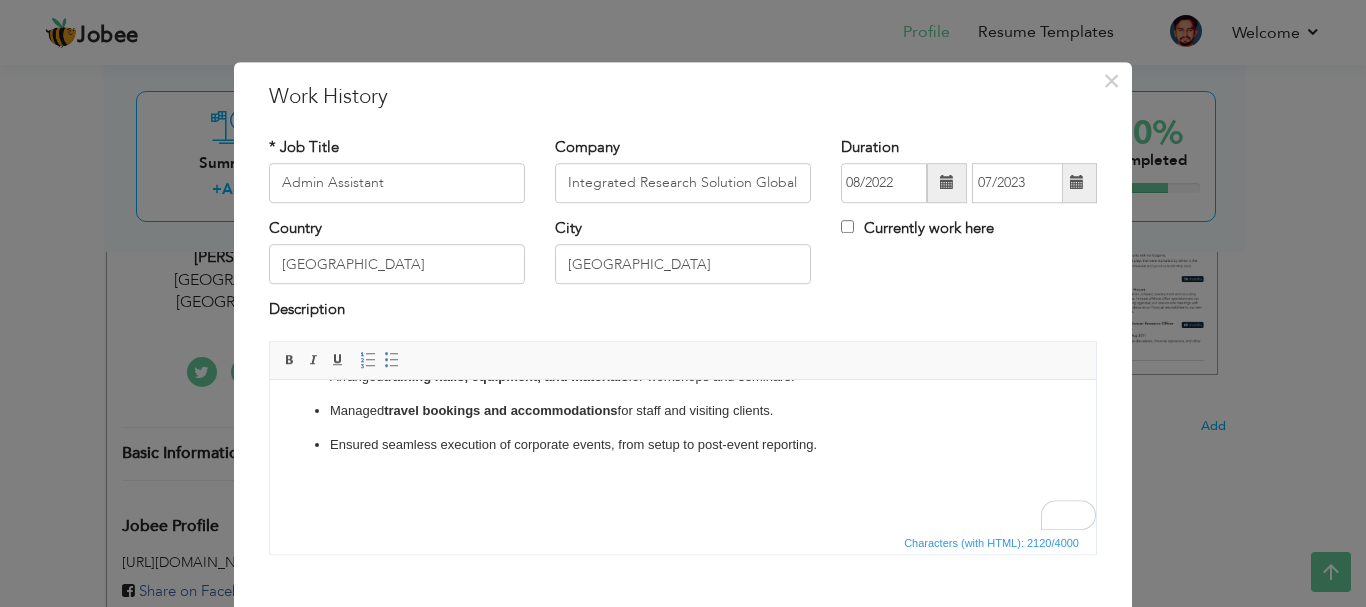 scroll, scrollTop: 629, scrollLeft: 0, axis: vertical 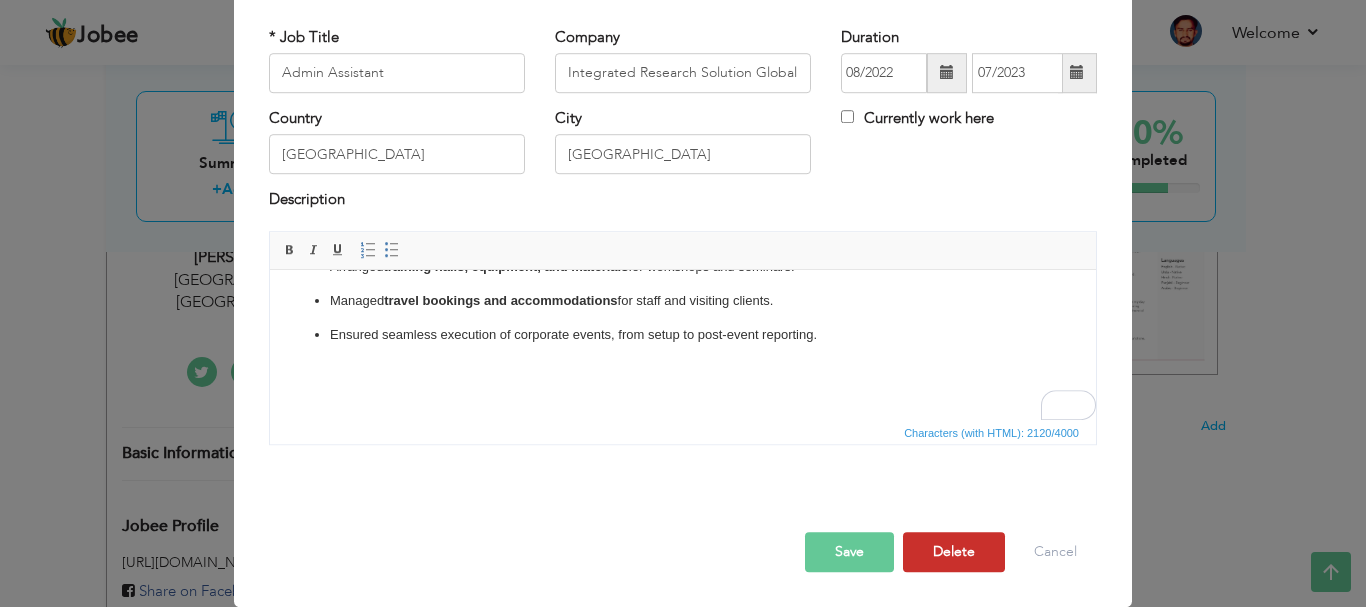 click on "Delete" at bounding box center (954, 552) 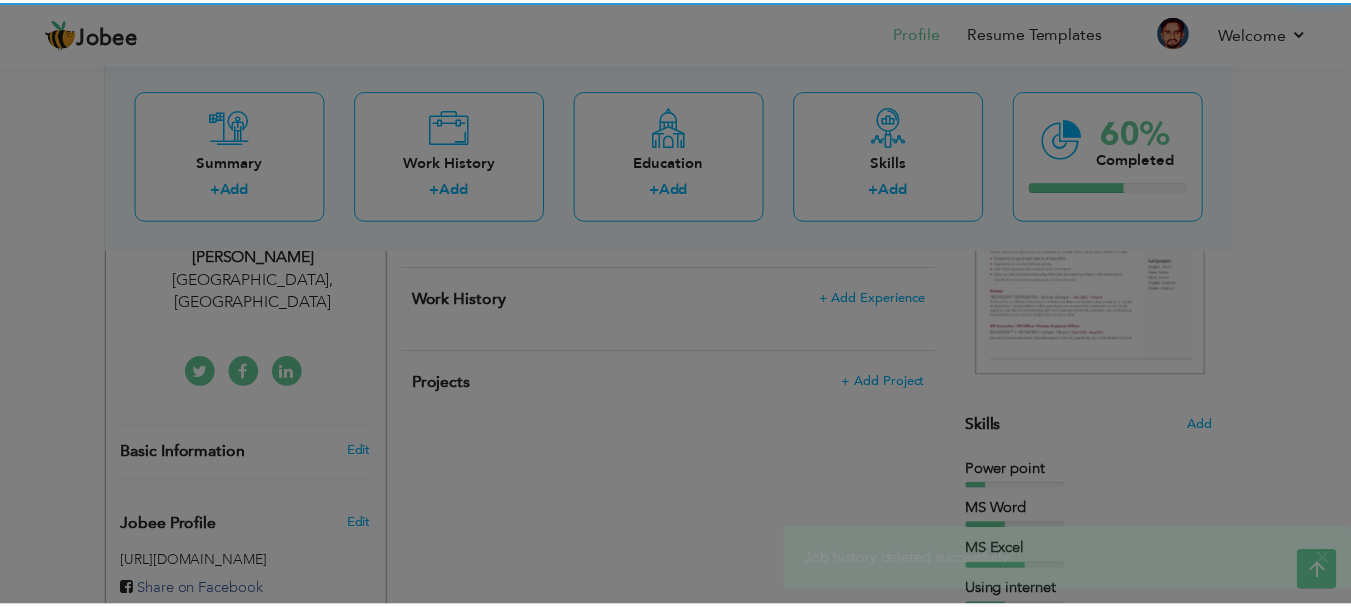 scroll, scrollTop: 0, scrollLeft: 0, axis: both 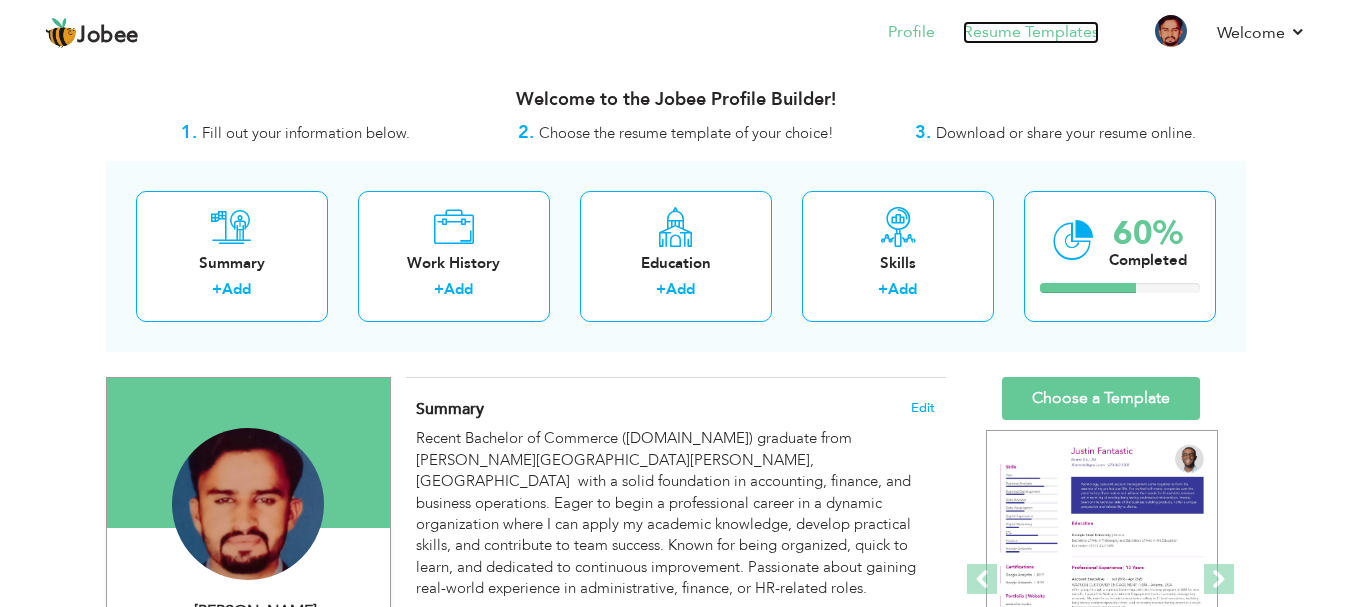 click on "Resume Templates" at bounding box center (1031, 32) 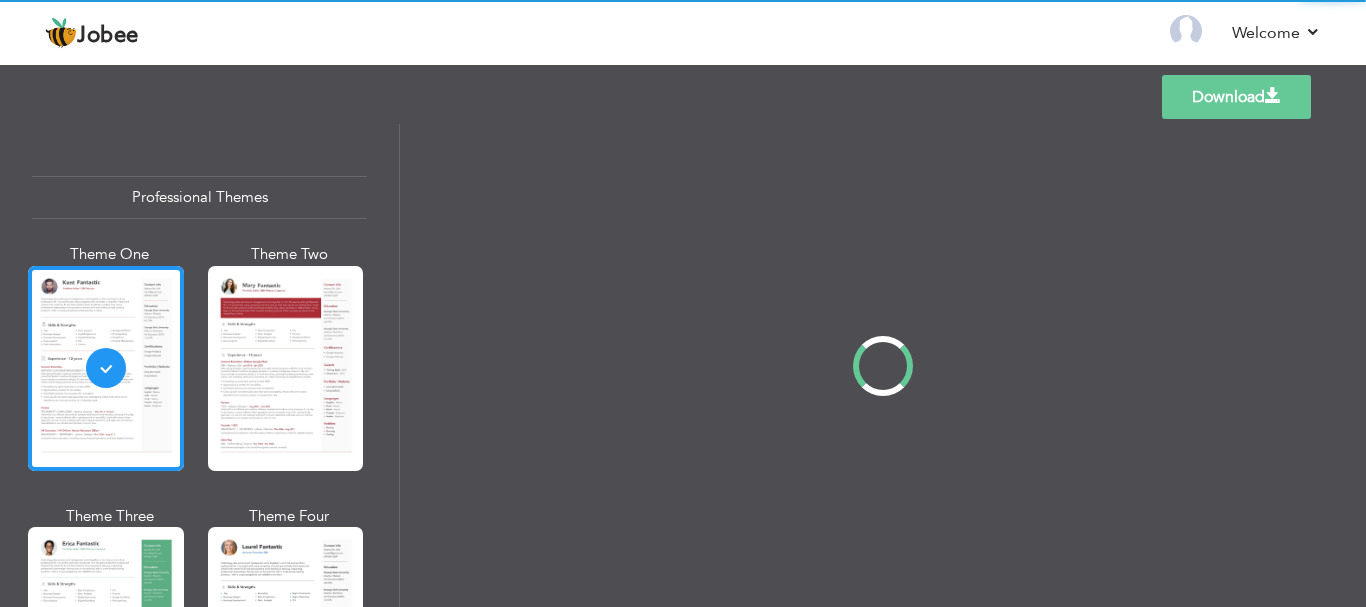 scroll, scrollTop: 0, scrollLeft: 0, axis: both 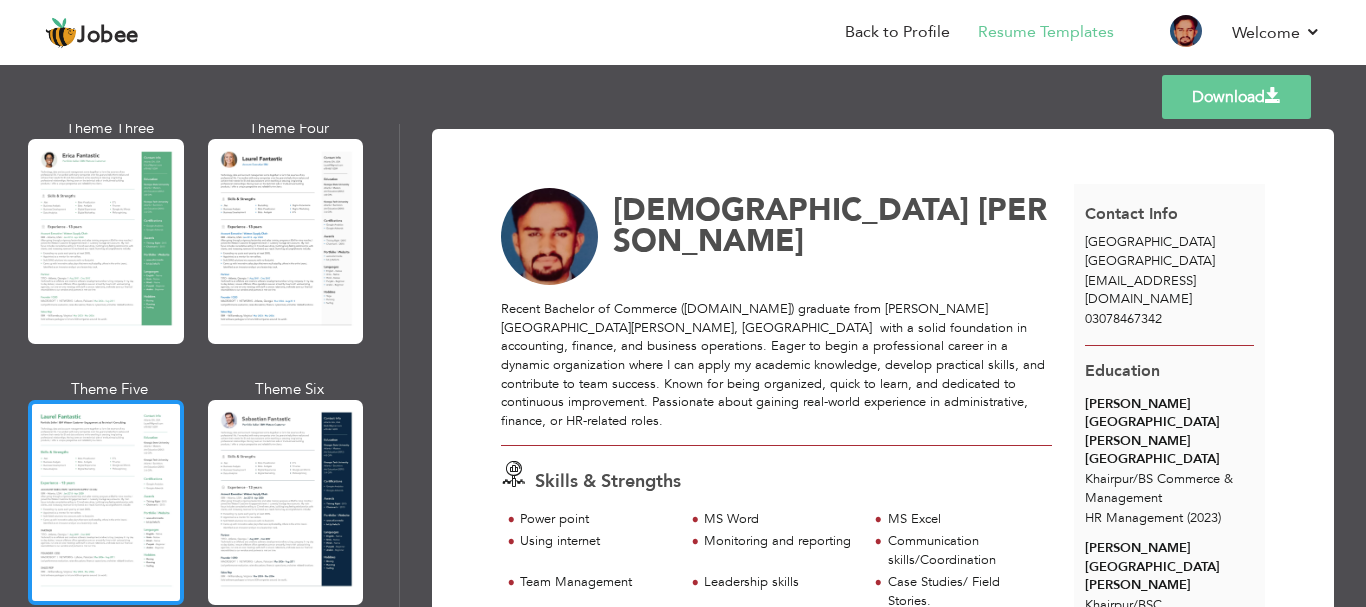 click at bounding box center [106, 502] 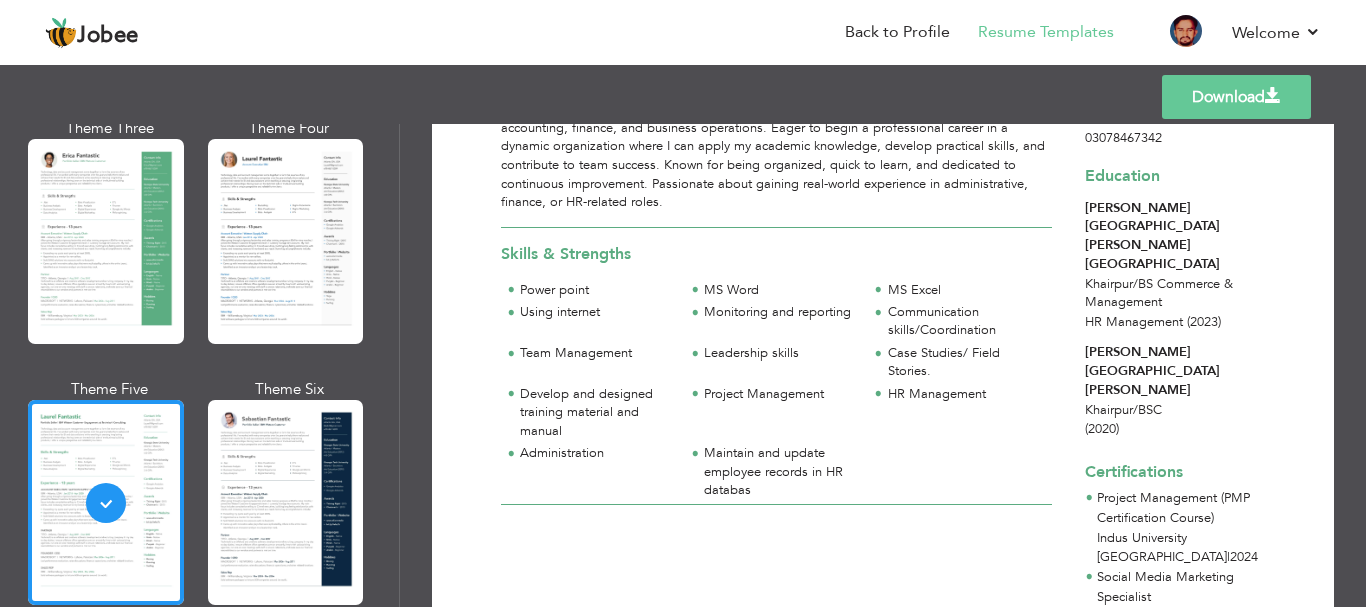 scroll, scrollTop: 0, scrollLeft: 0, axis: both 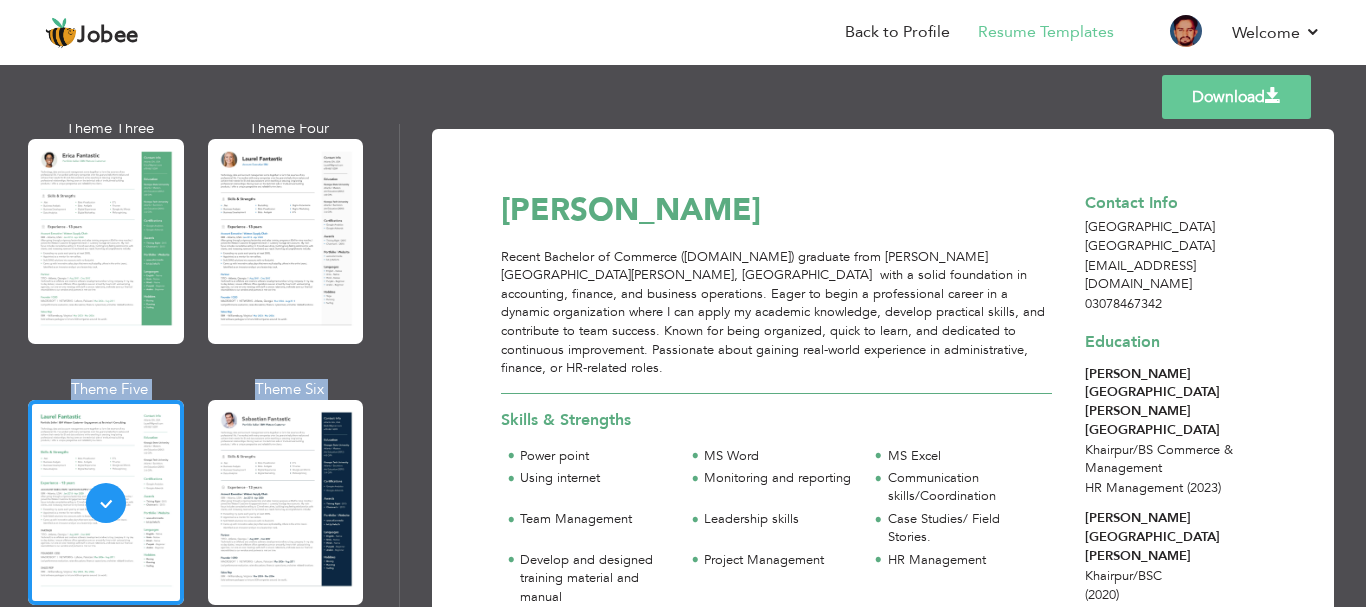 drag, startPoint x: 402, startPoint y: 173, endPoint x: 395, endPoint y: 196, distance: 24.04163 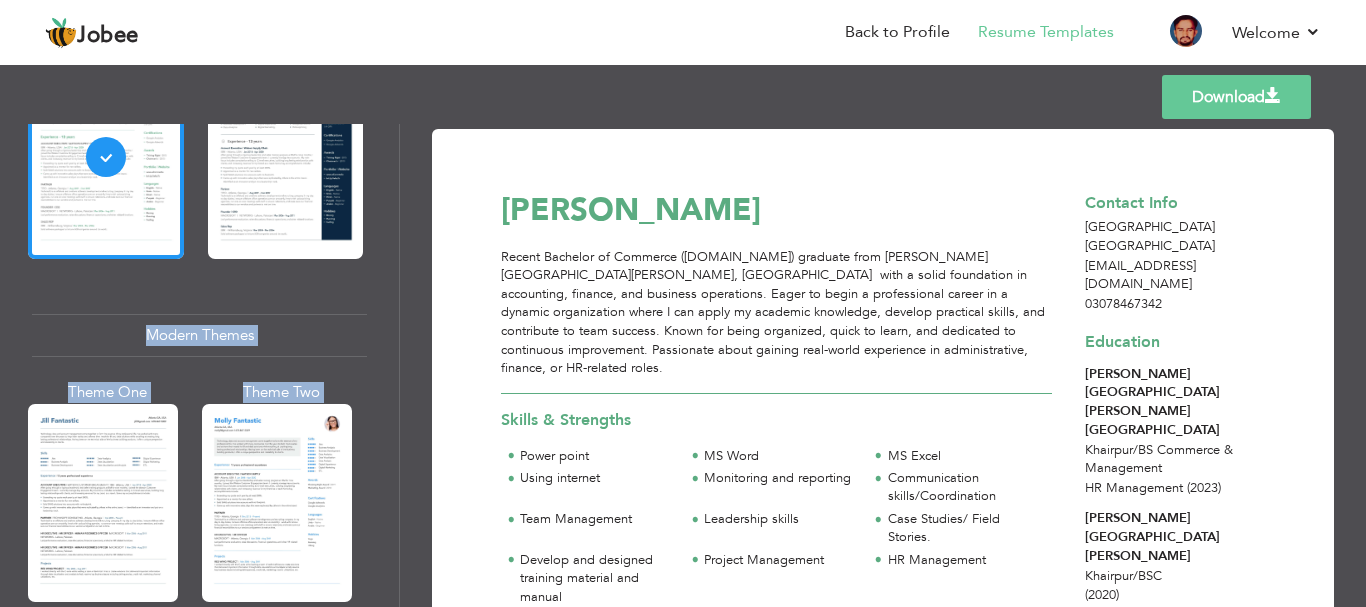 scroll, scrollTop: 726, scrollLeft: 0, axis: vertical 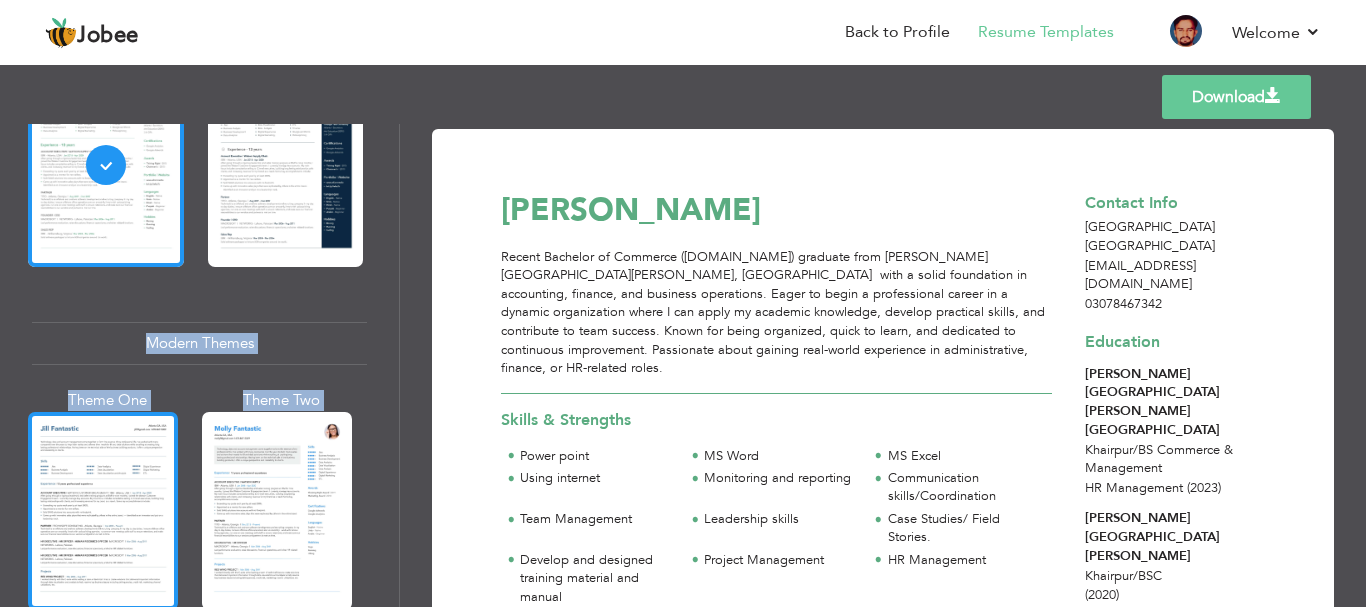 click at bounding box center (103, 511) 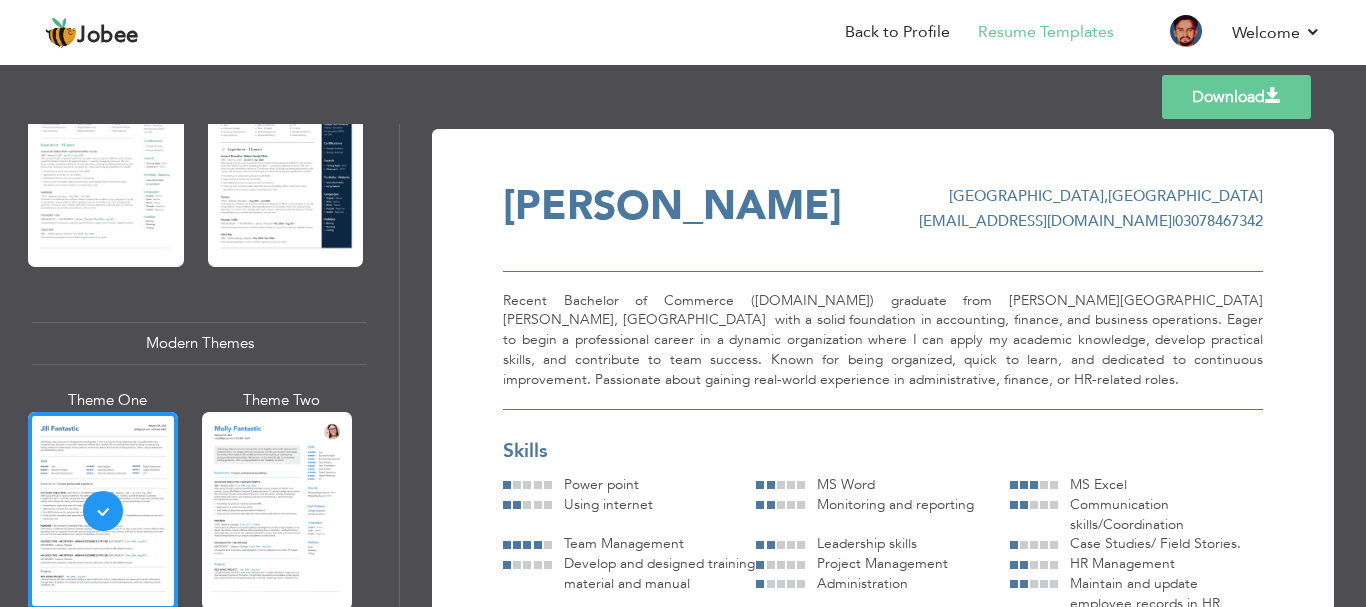 click on "Download" at bounding box center [1236, 97] 